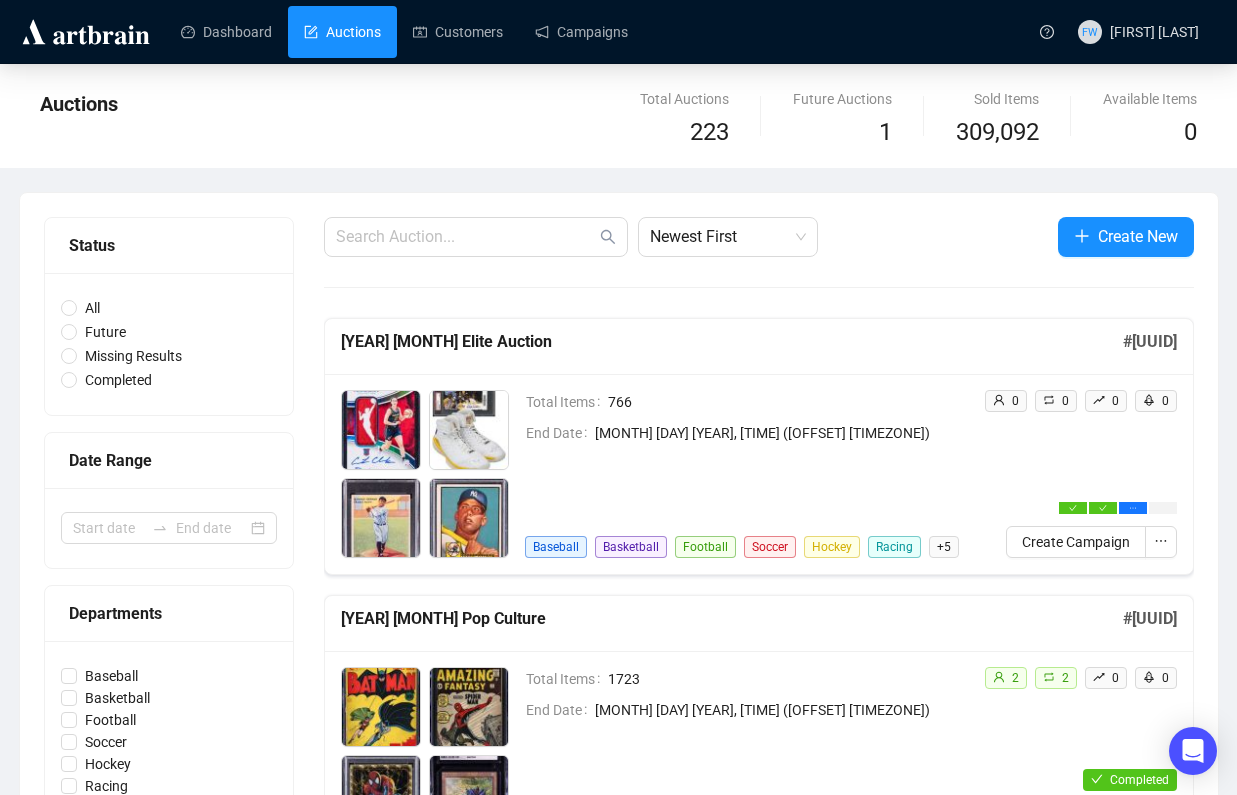 scroll, scrollTop: 0, scrollLeft: 0, axis: both 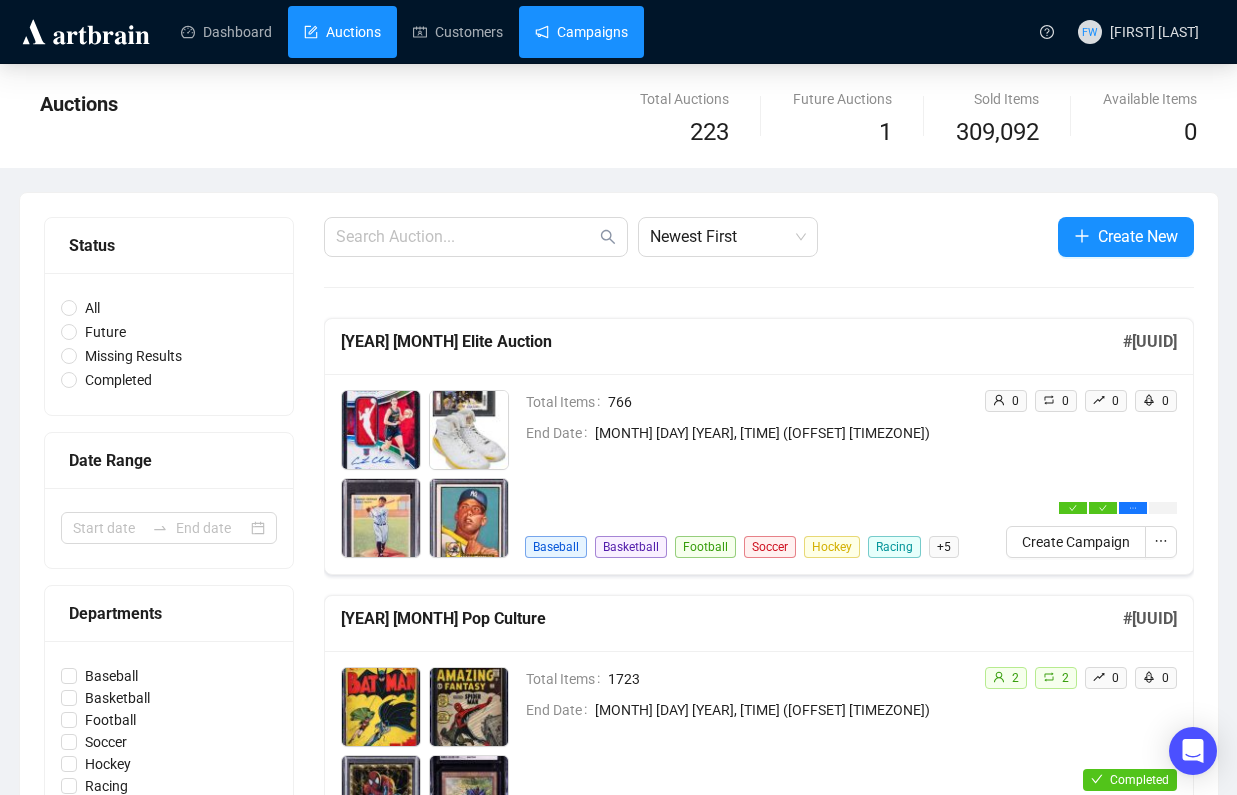 click on "Campaigns" at bounding box center [581, 32] 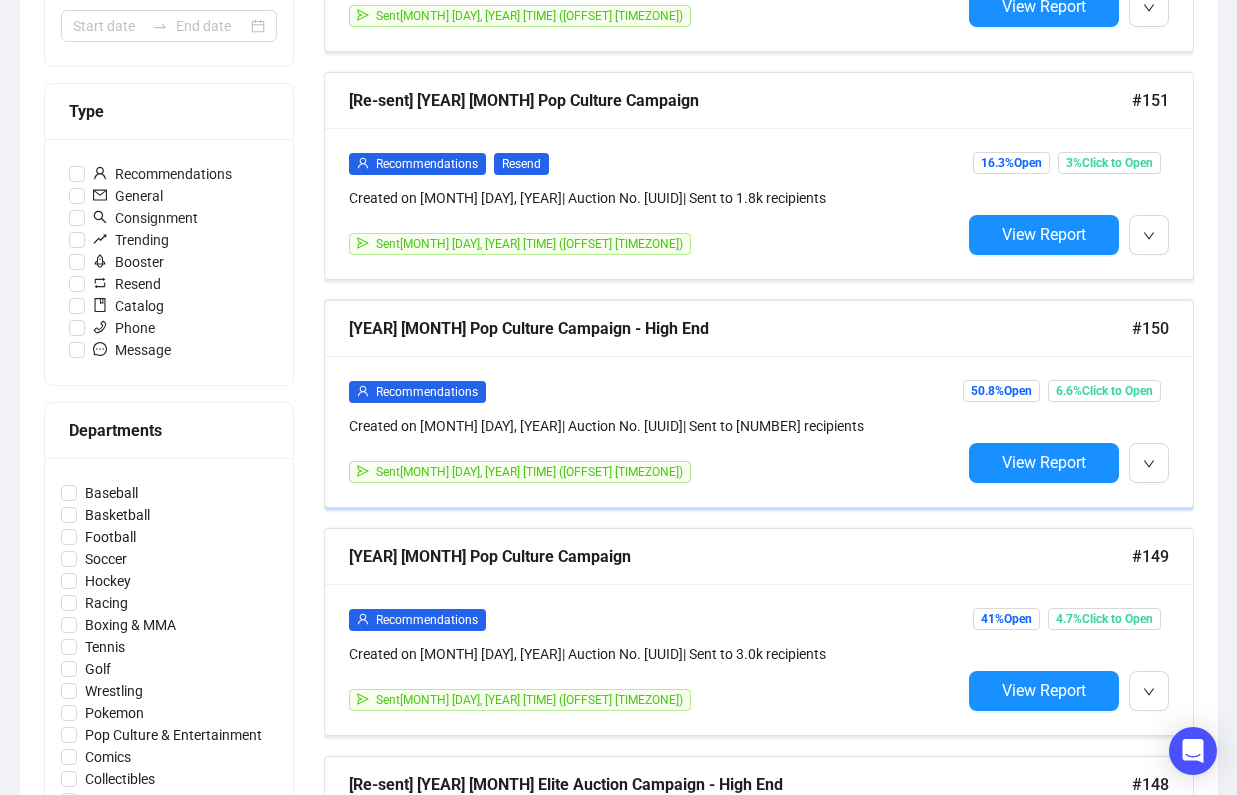 scroll, scrollTop: 0, scrollLeft: 0, axis: both 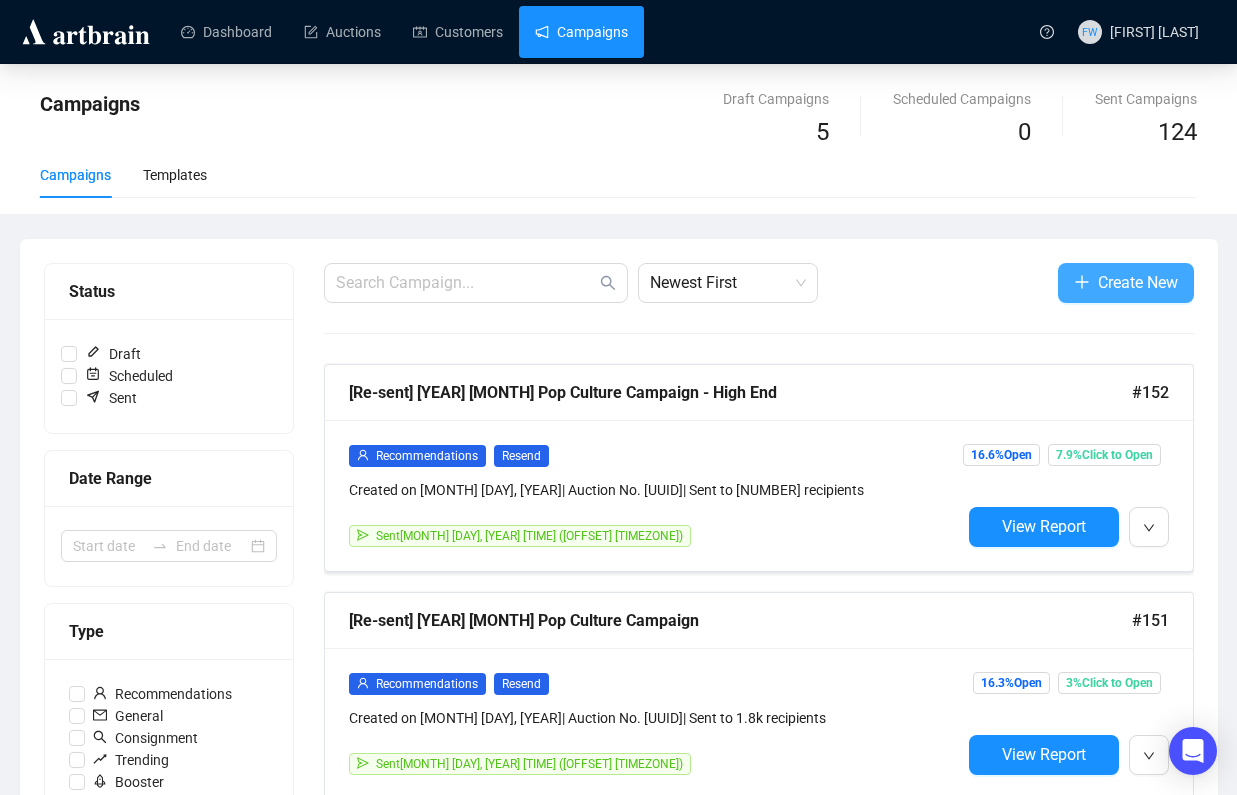click on "Create New" at bounding box center (1138, 282) 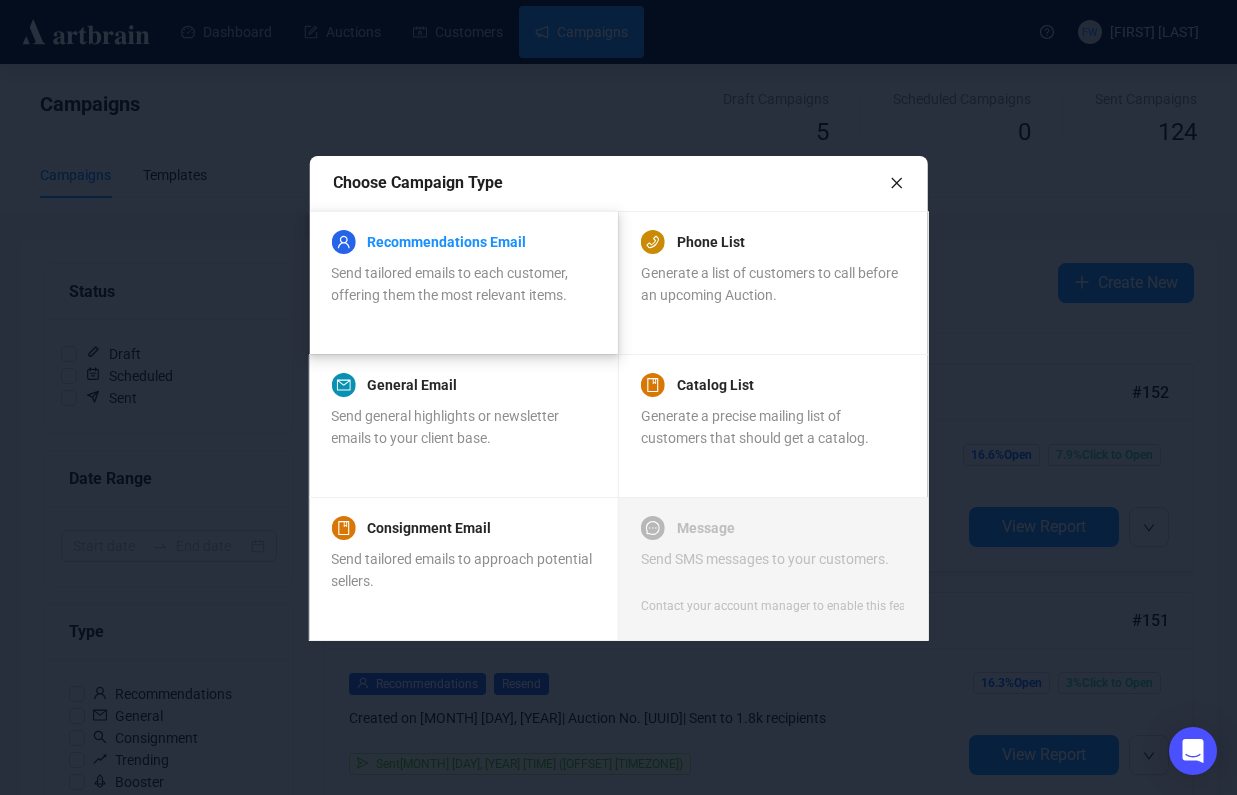 click on "Recommendations Email" at bounding box center [446, 242] 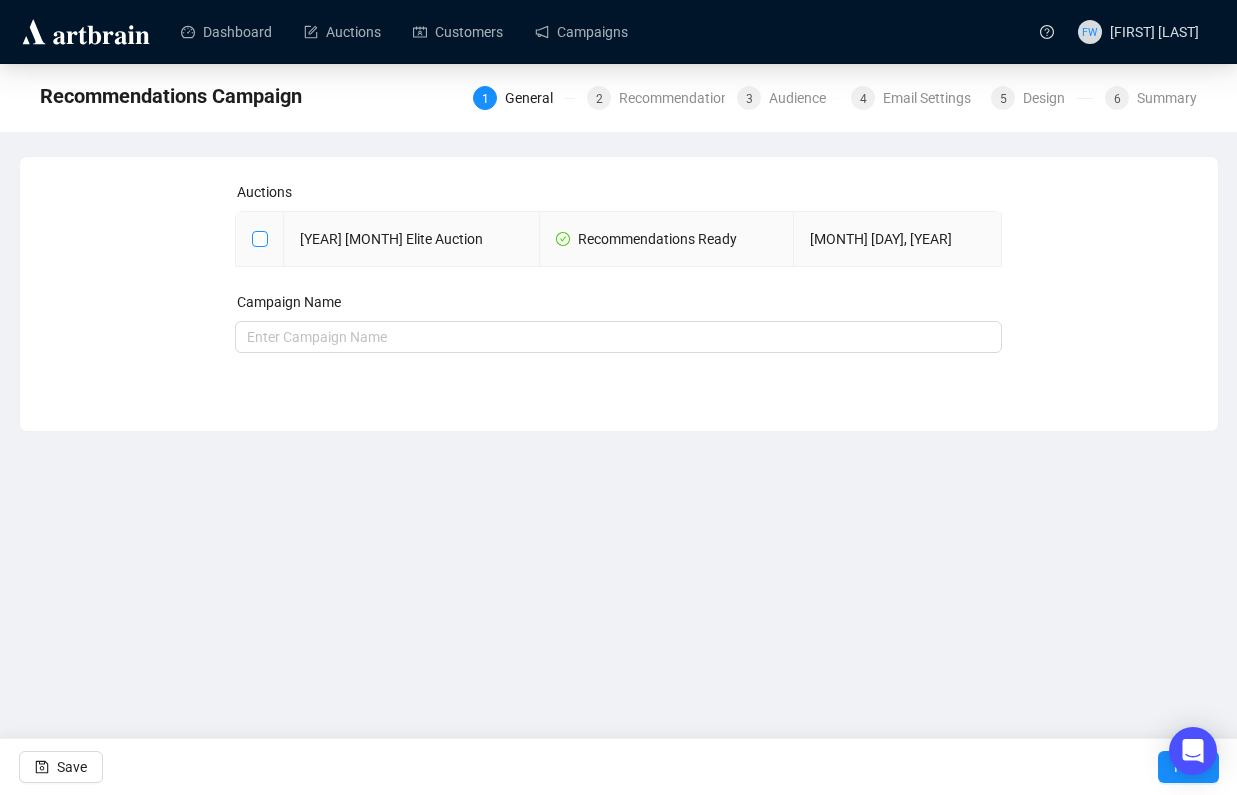 click at bounding box center (260, 239) 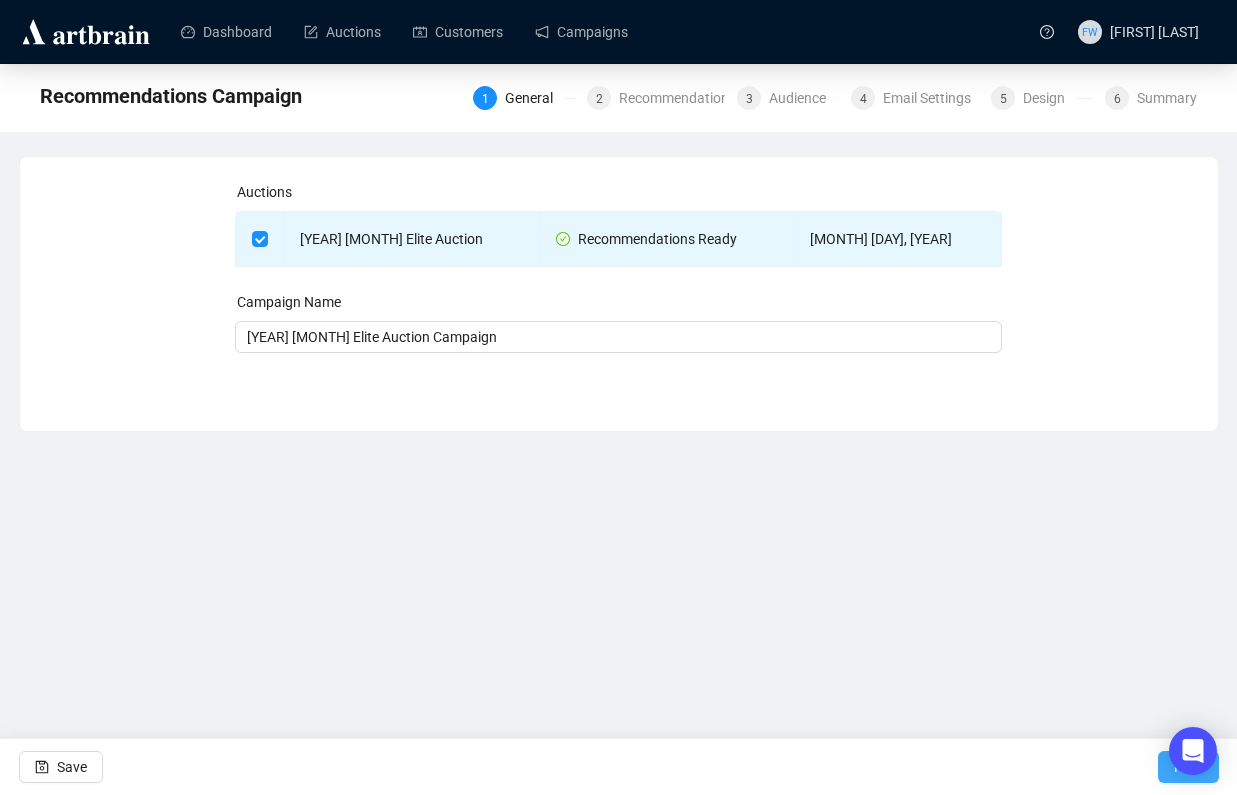 click on "Next" at bounding box center (1188, 767) 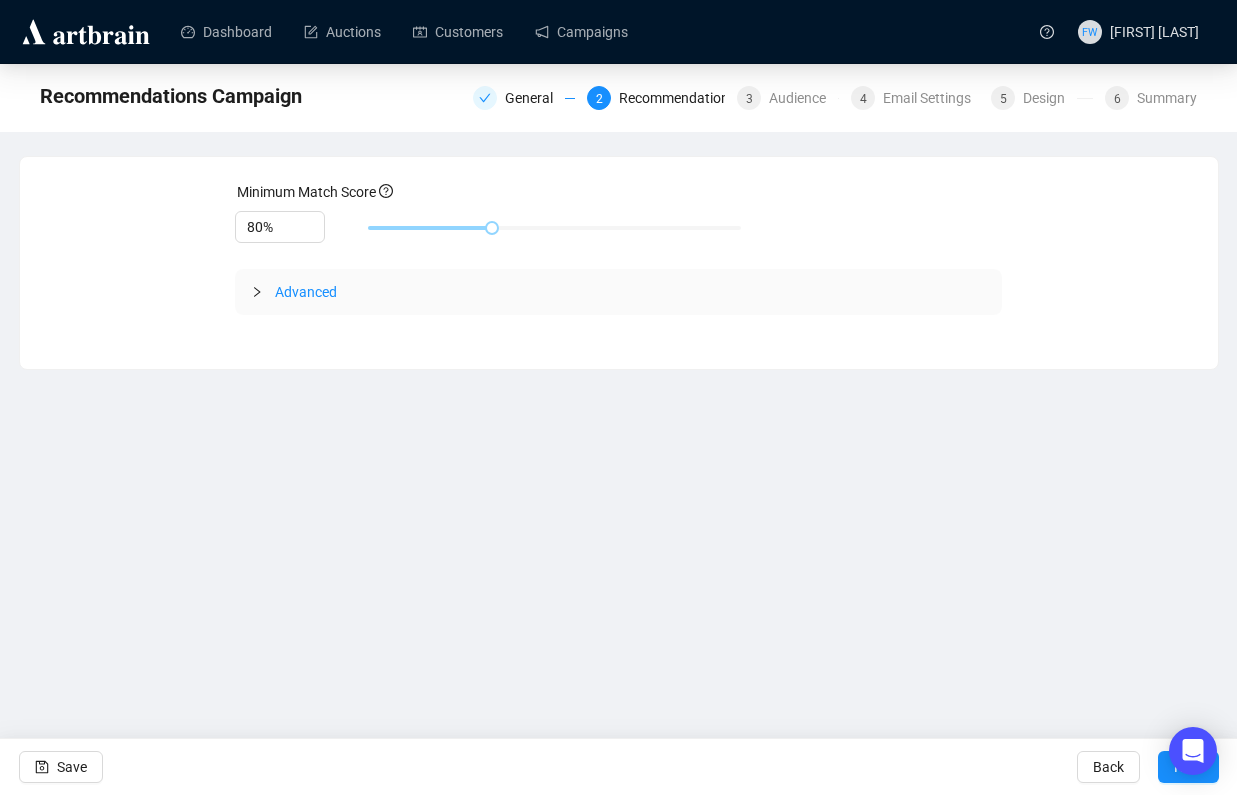 click on "Advanced" at bounding box center (306, 292) 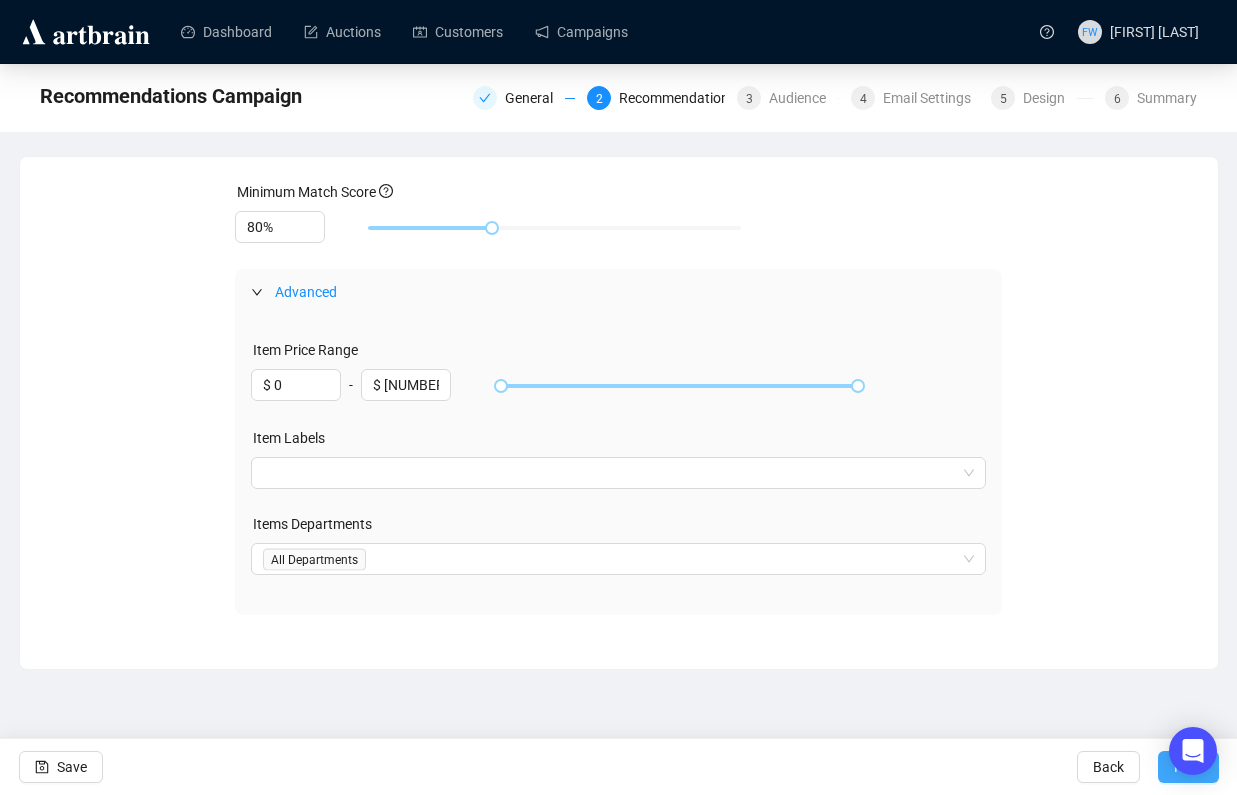 click on "Next" at bounding box center (1188, 767) 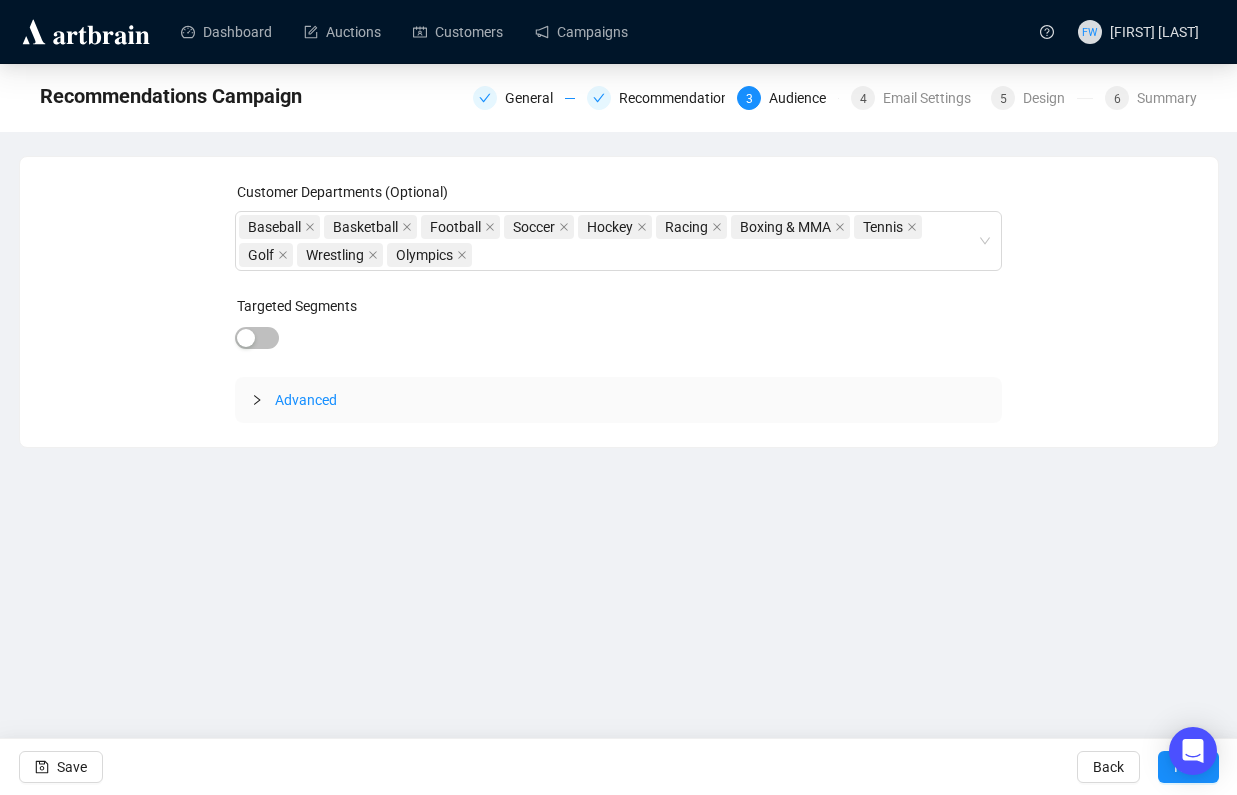click at bounding box center [263, 400] 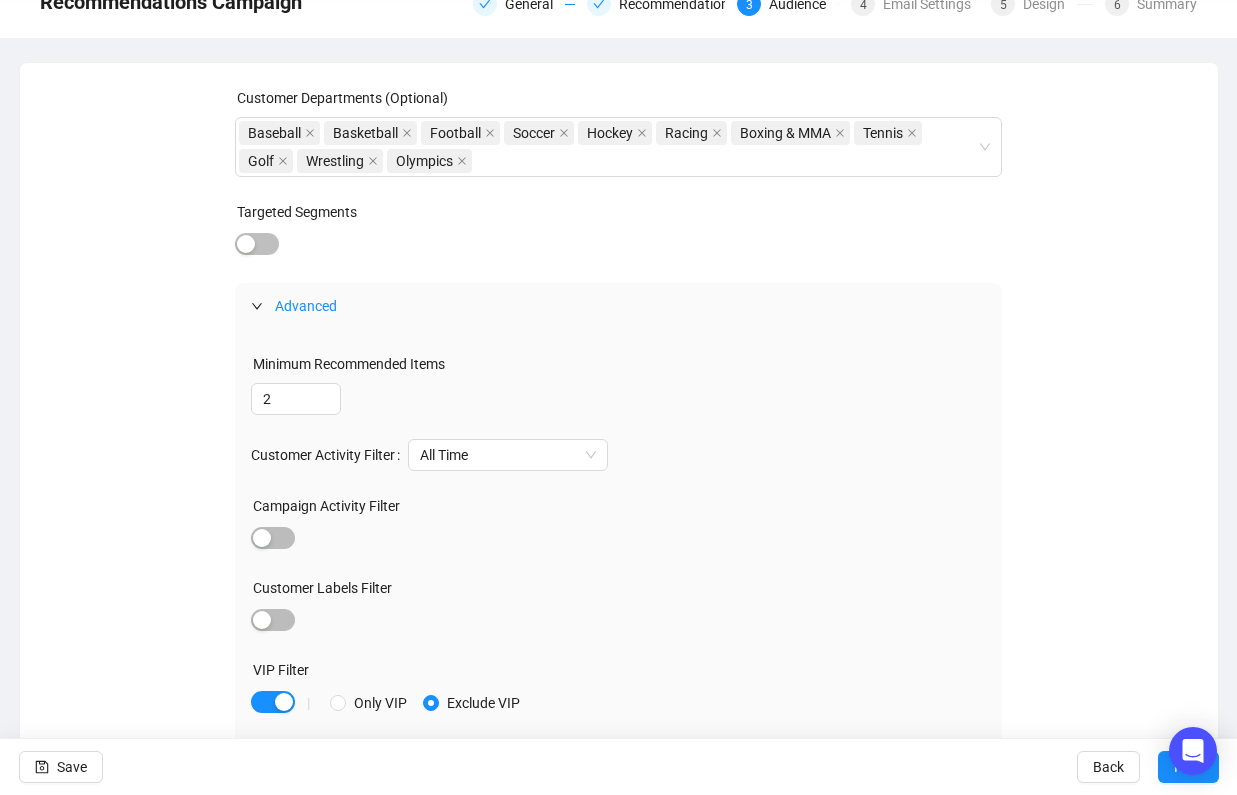 scroll, scrollTop: 163, scrollLeft: 0, axis: vertical 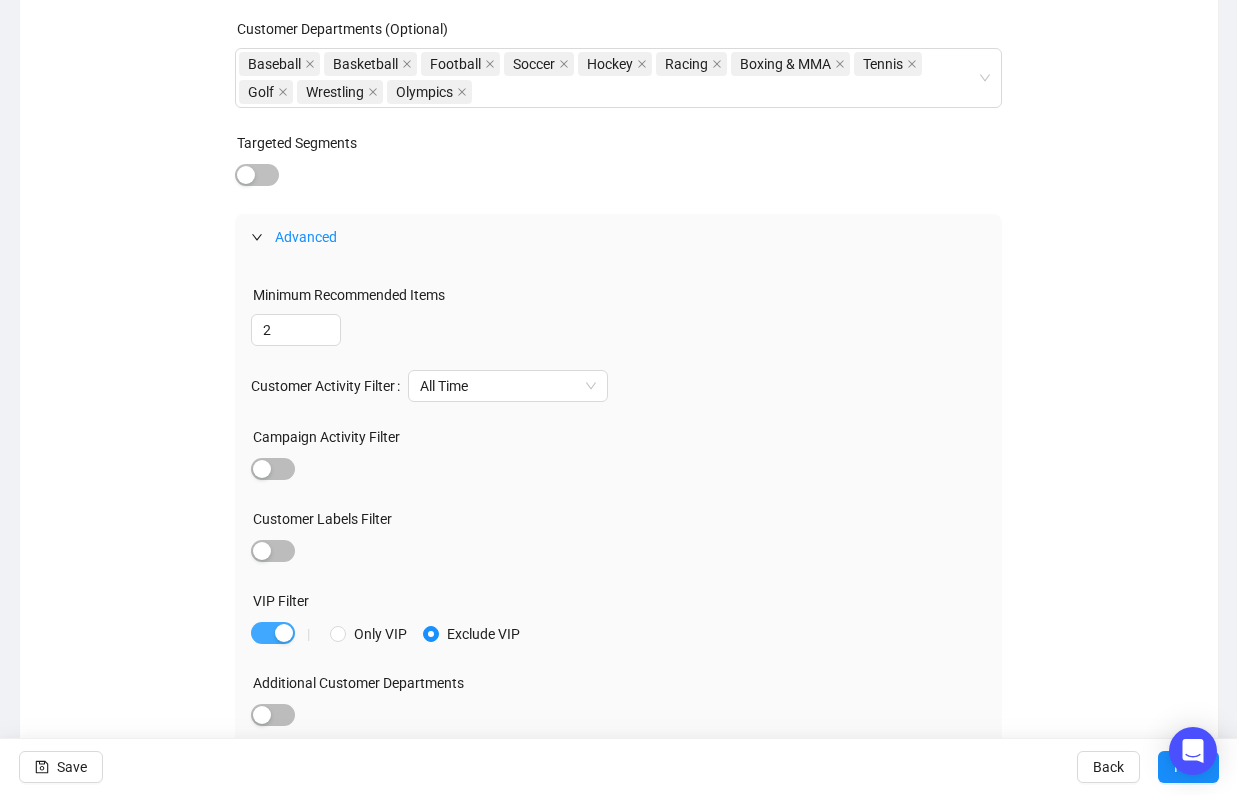 click at bounding box center [273, 633] 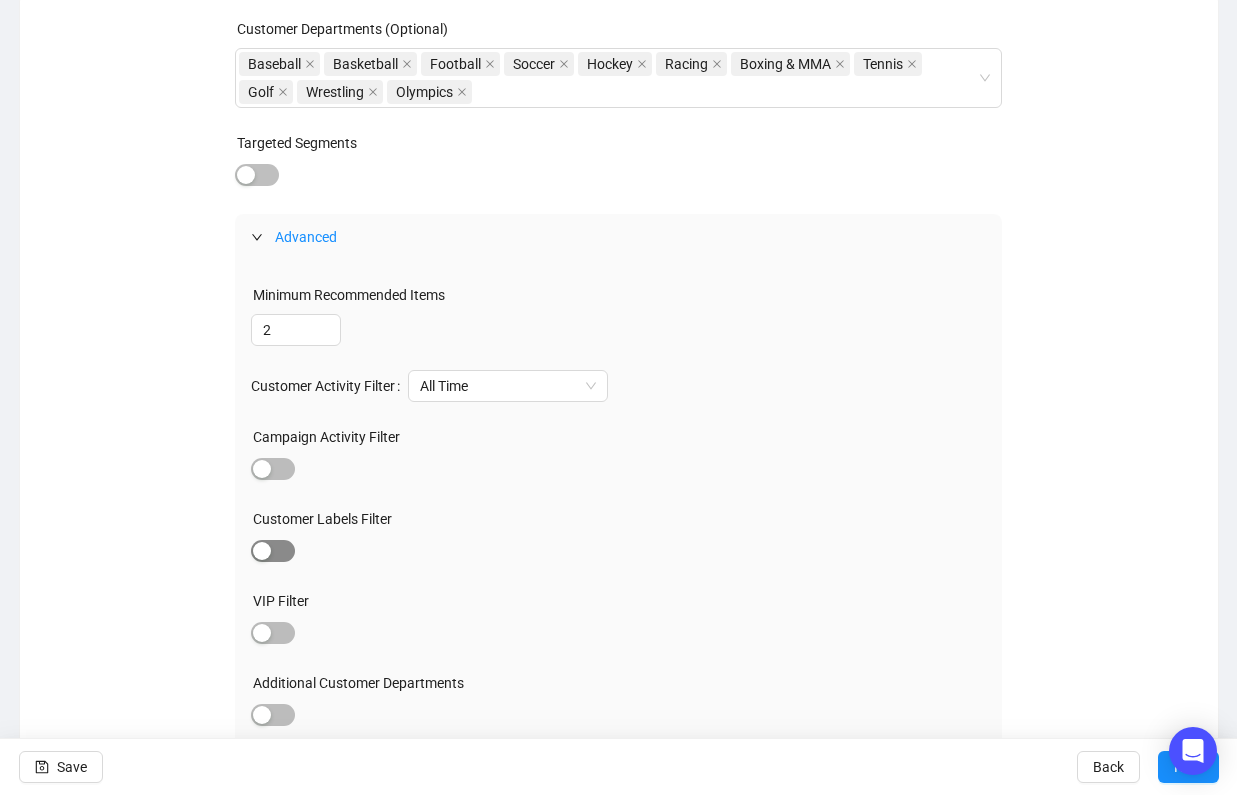 click at bounding box center [273, 551] 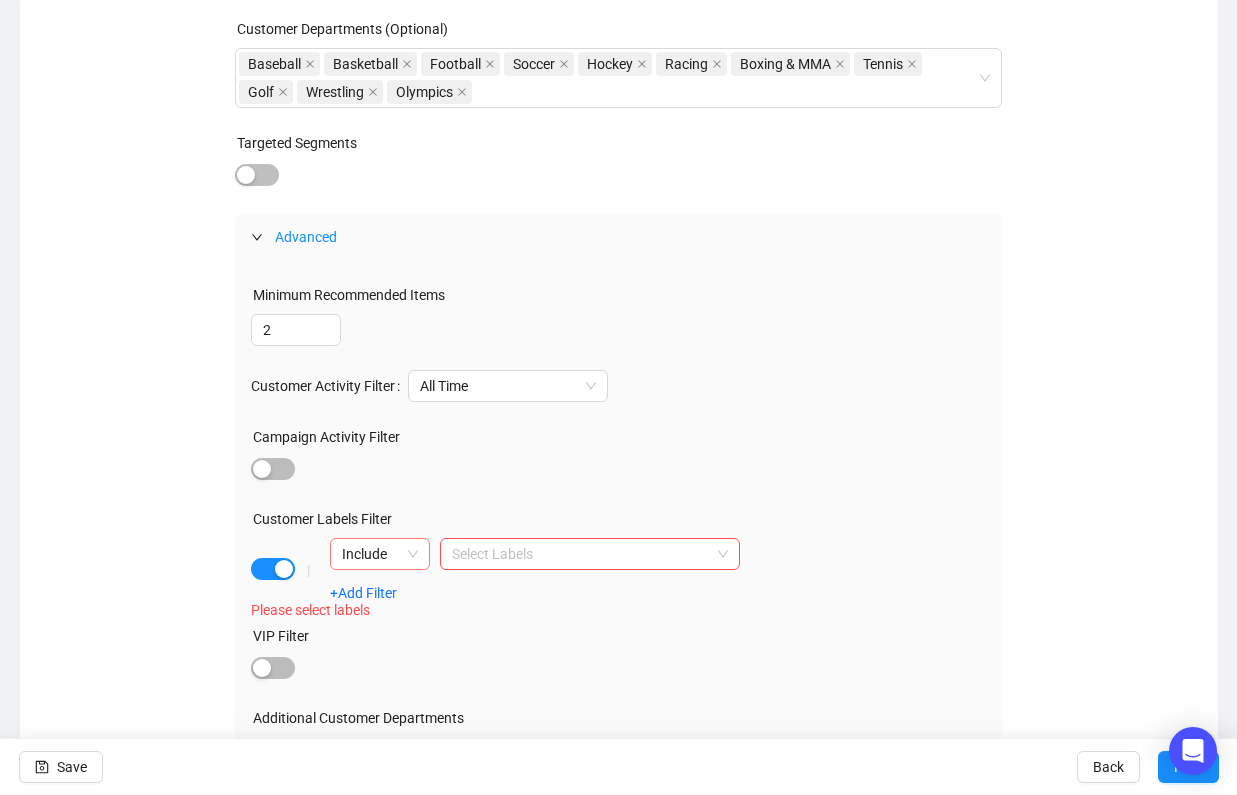 click on "Include" at bounding box center [380, 554] 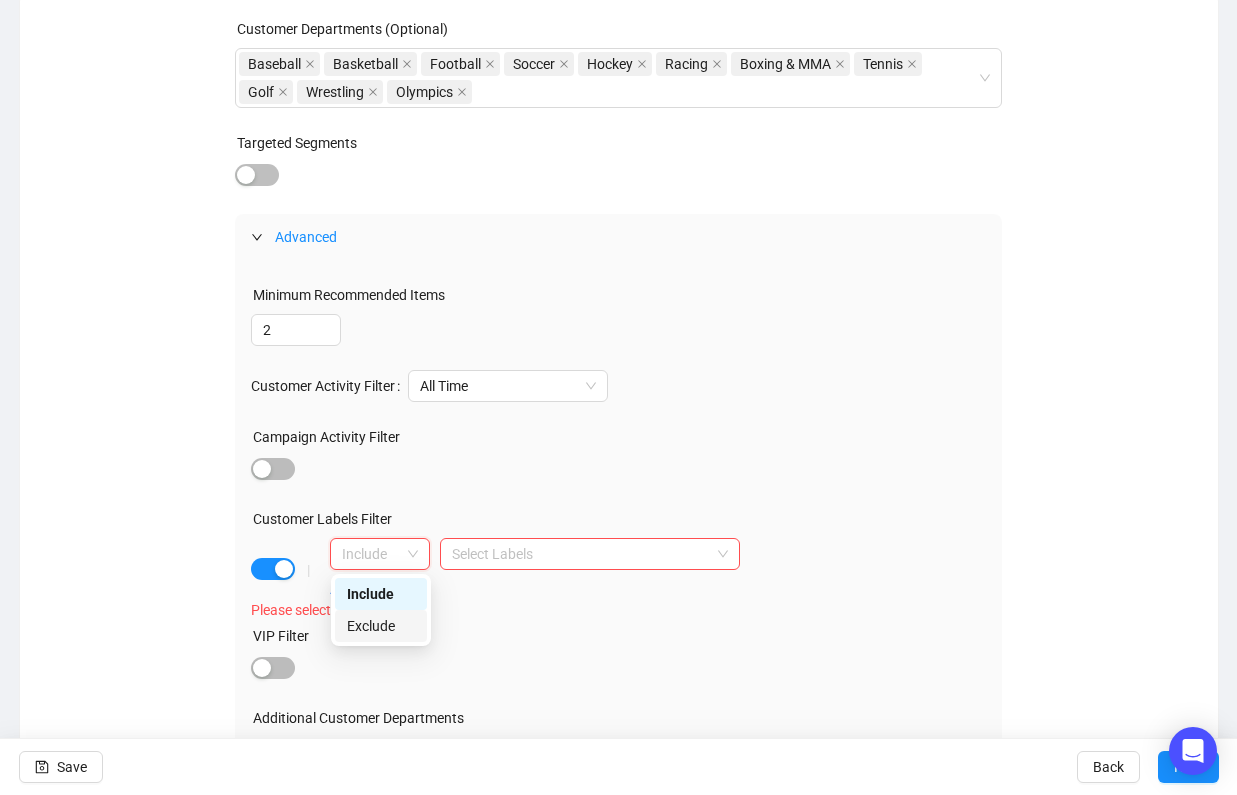 click on "Exclude" at bounding box center (381, 626) 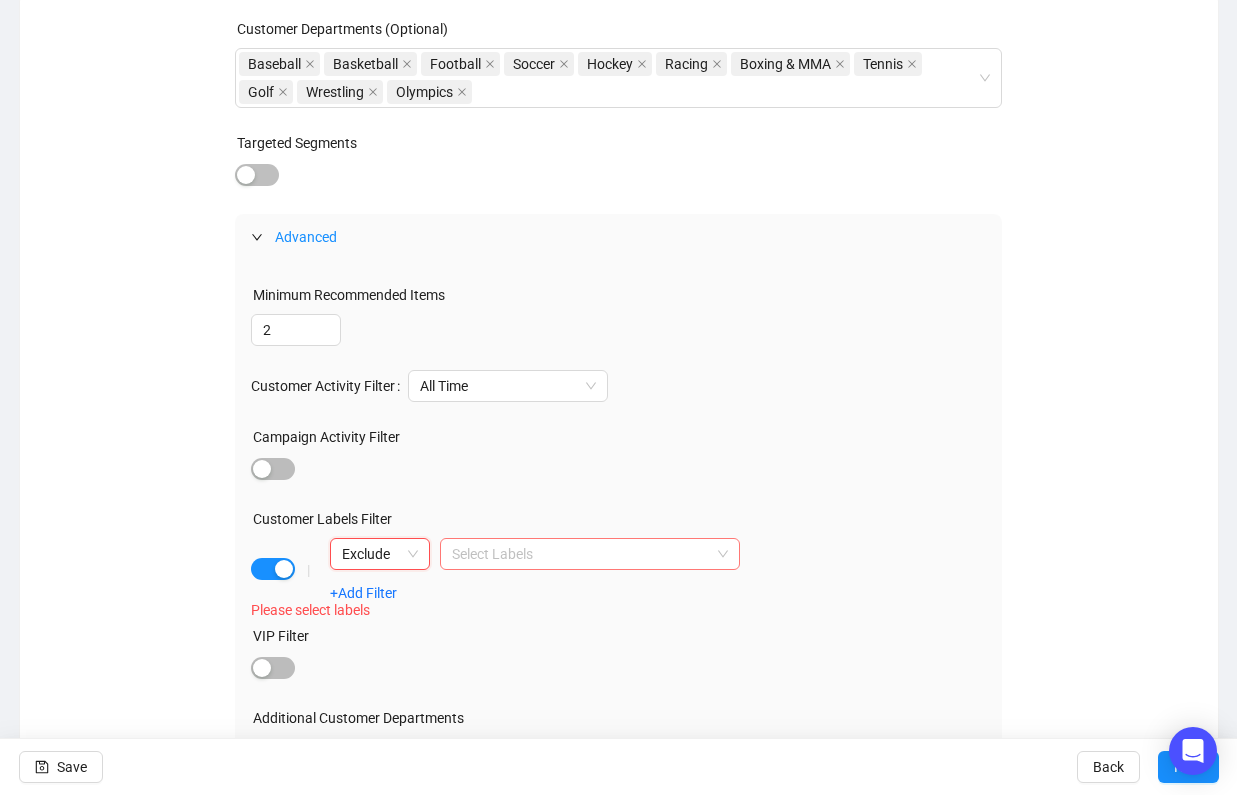 click at bounding box center [579, 554] 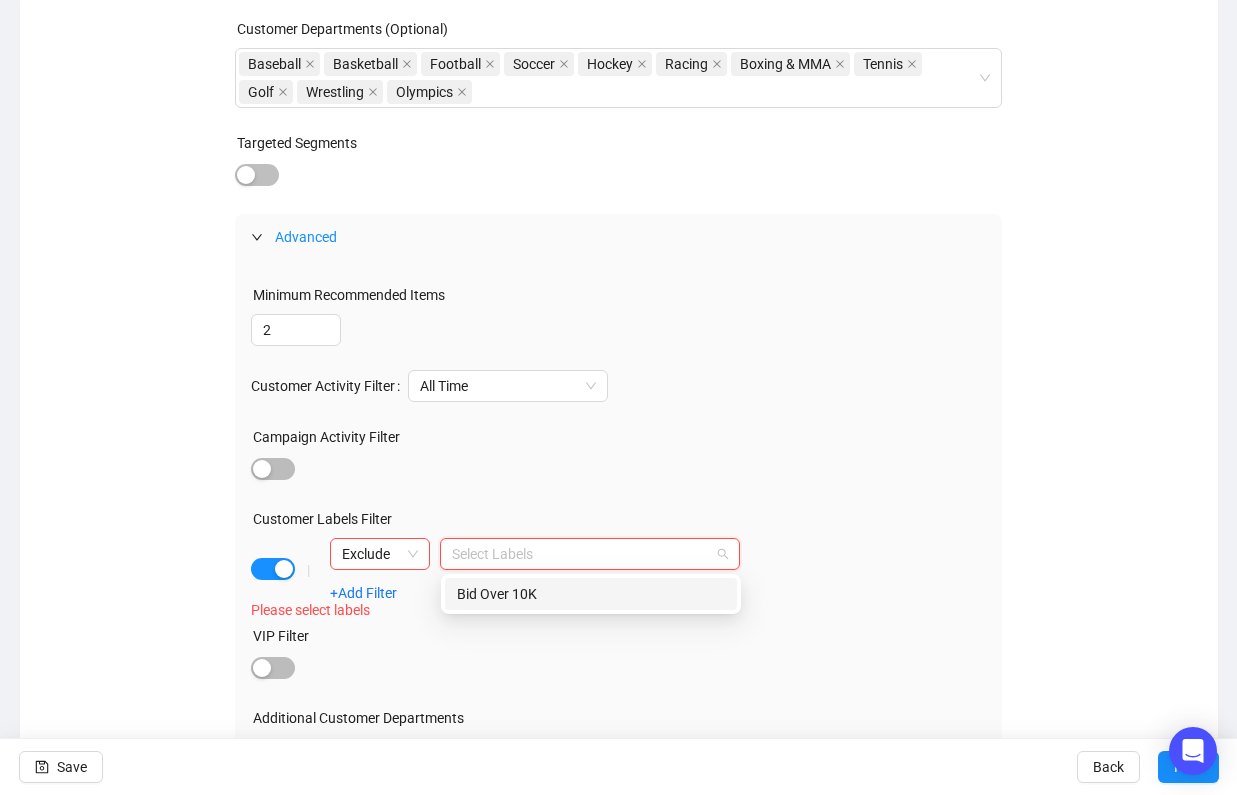 click on "Bid Over 10K" at bounding box center [591, 594] 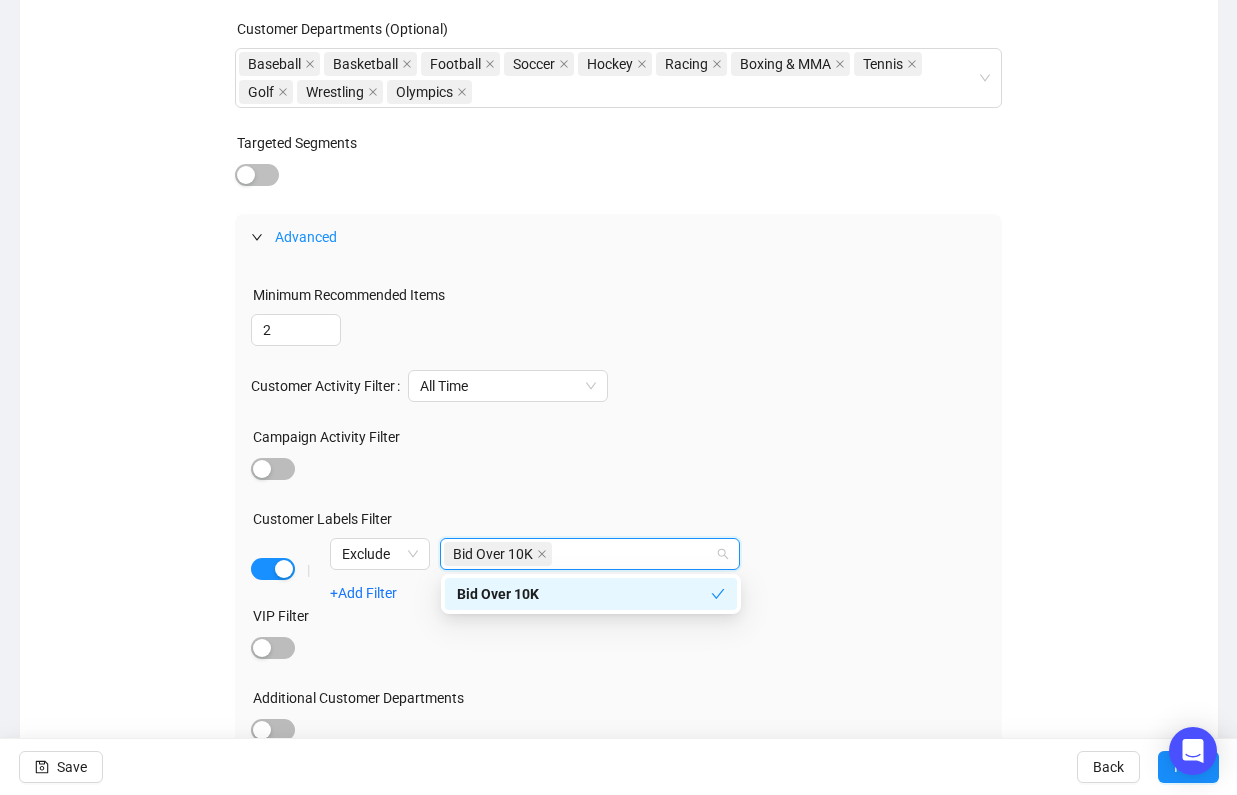 click at bounding box center (618, 470) 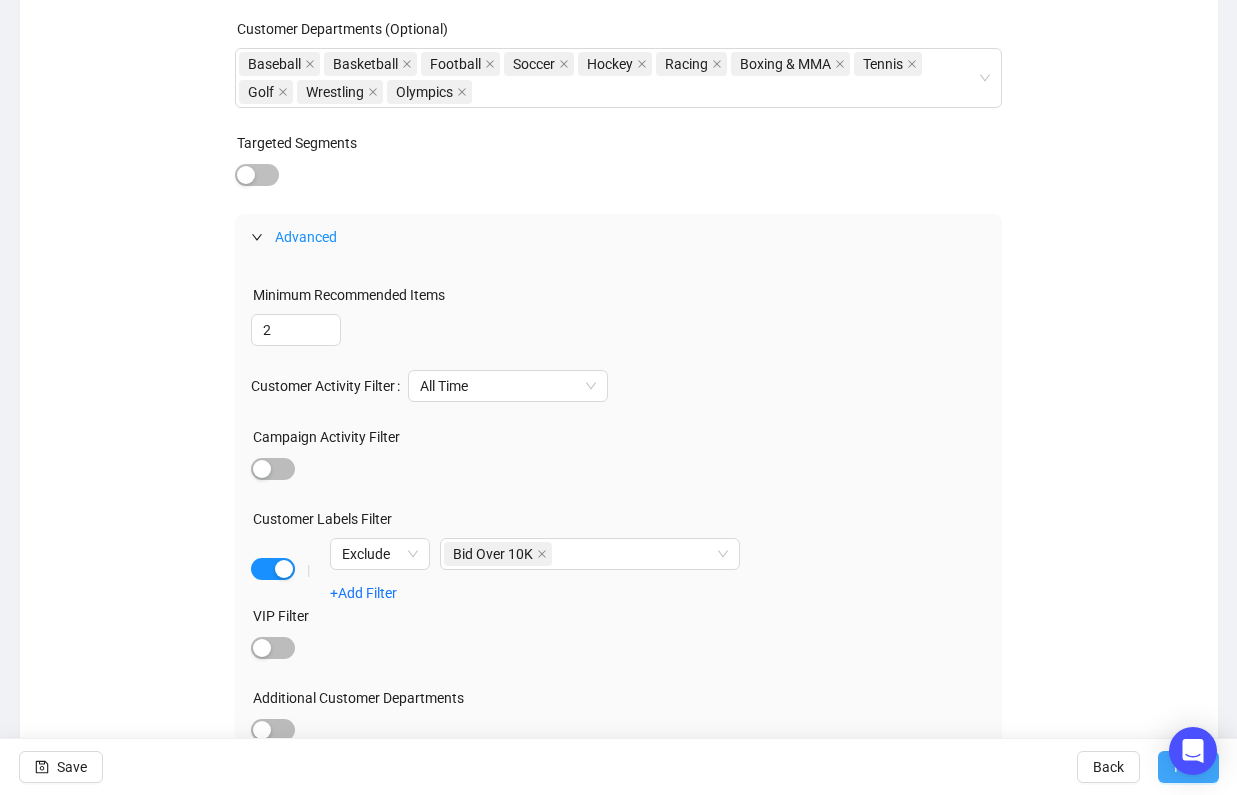 click on "Next" at bounding box center [1188, 767] 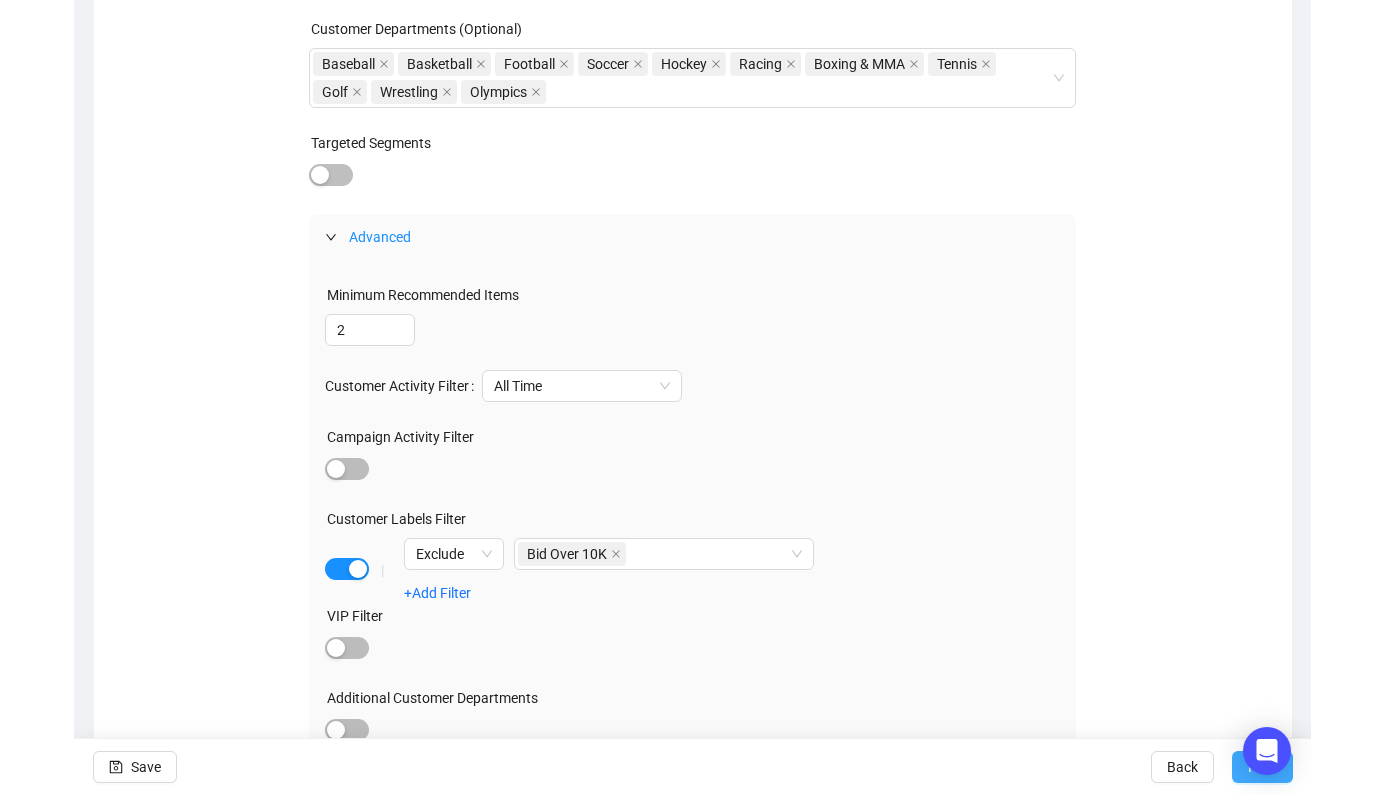 scroll, scrollTop: 0, scrollLeft: 0, axis: both 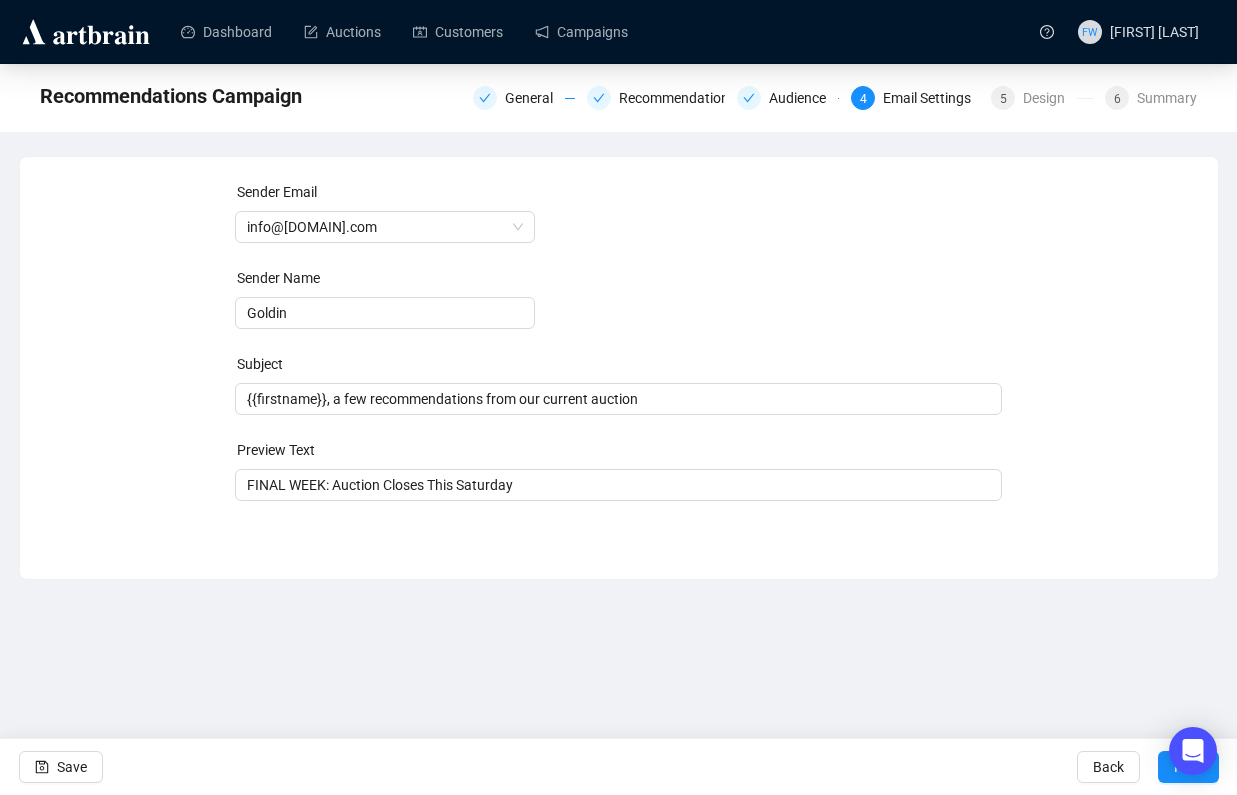 click on "Next" at bounding box center [1188, 767] 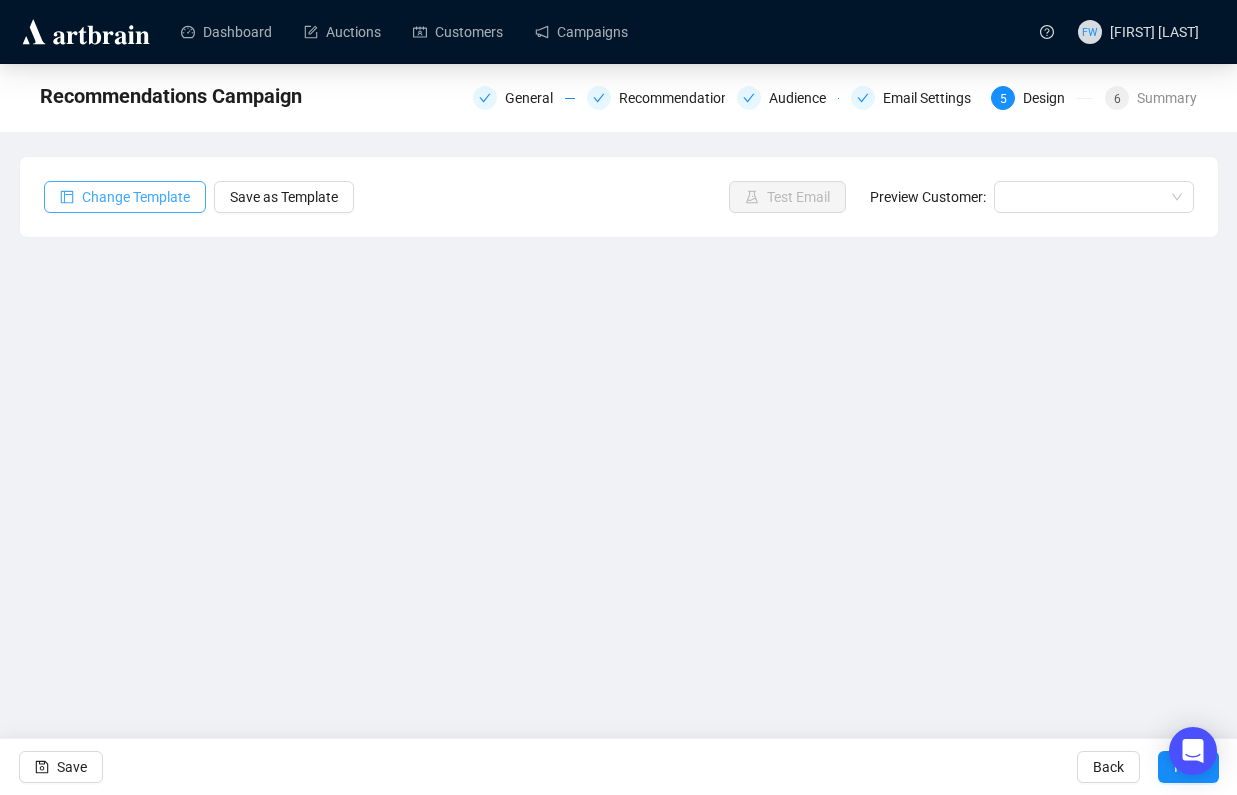 click on "Change Template" at bounding box center (136, 197) 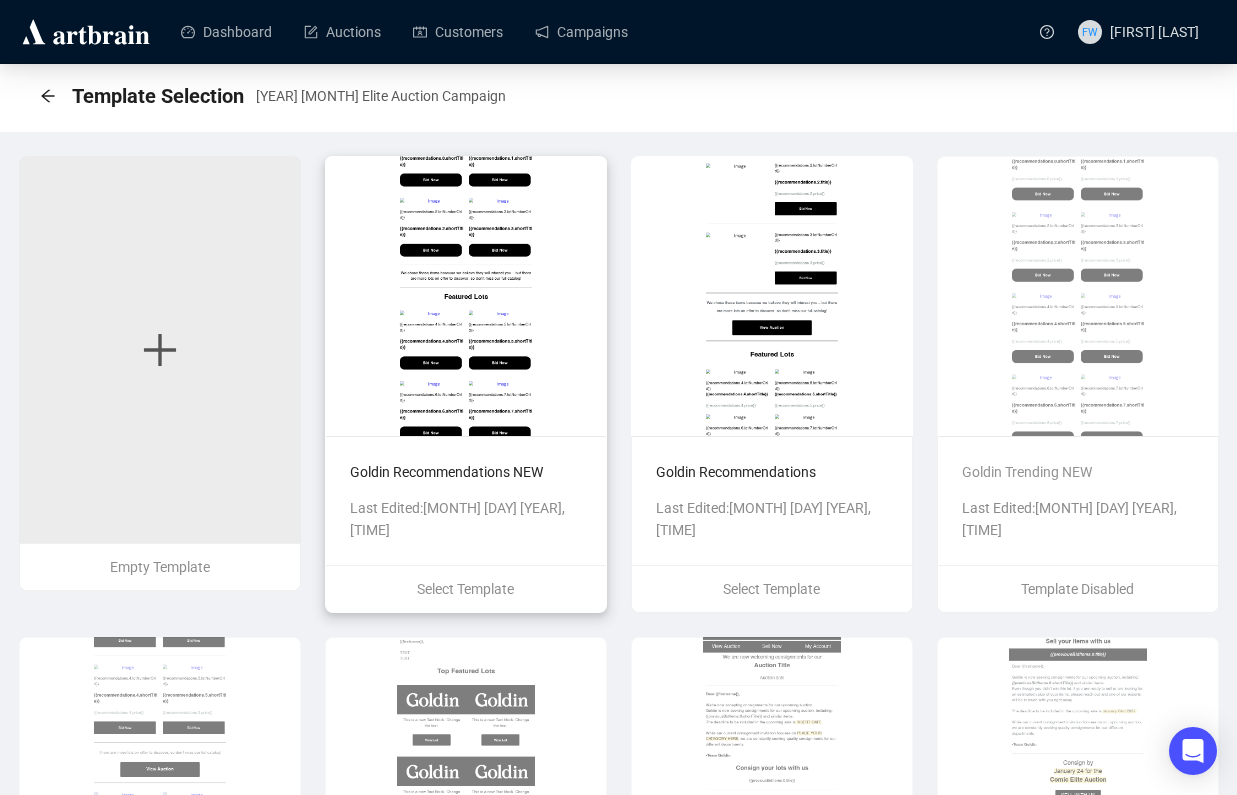 click at bounding box center [466, 296] 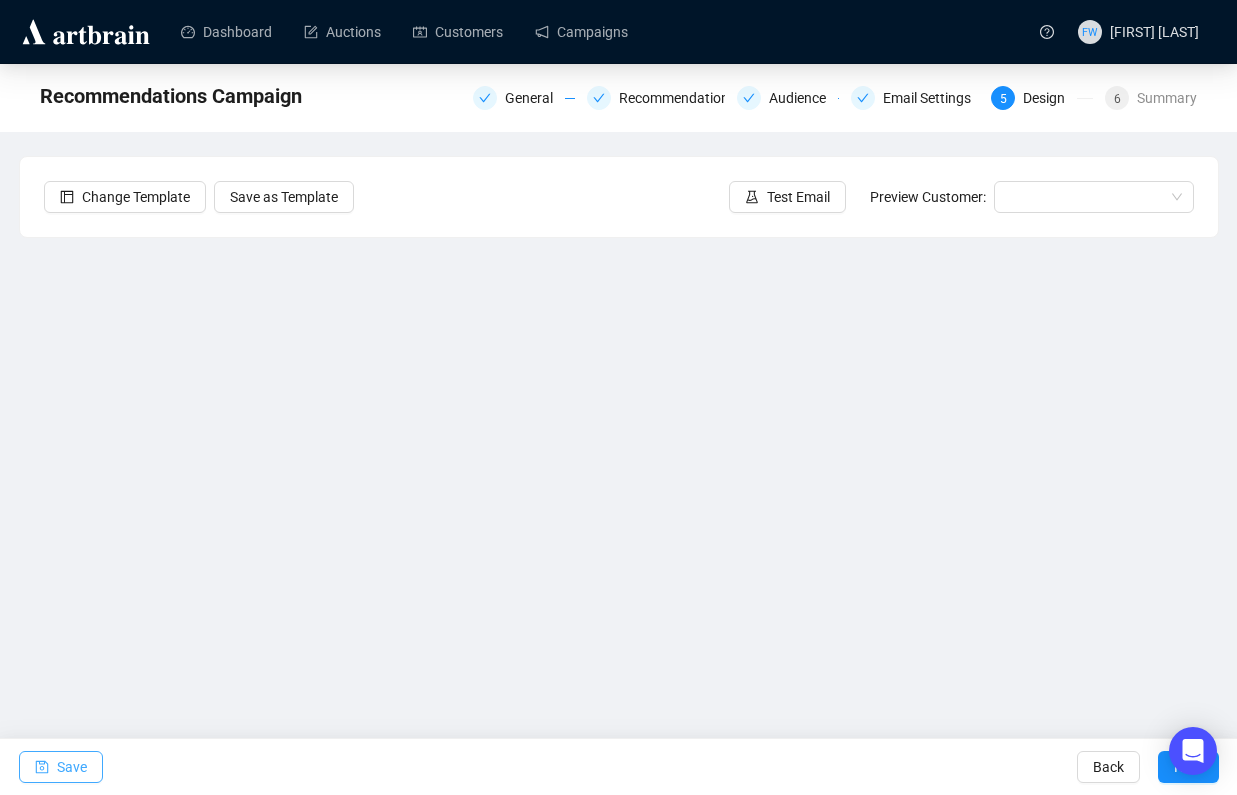 click on "Save" at bounding box center (72, 767) 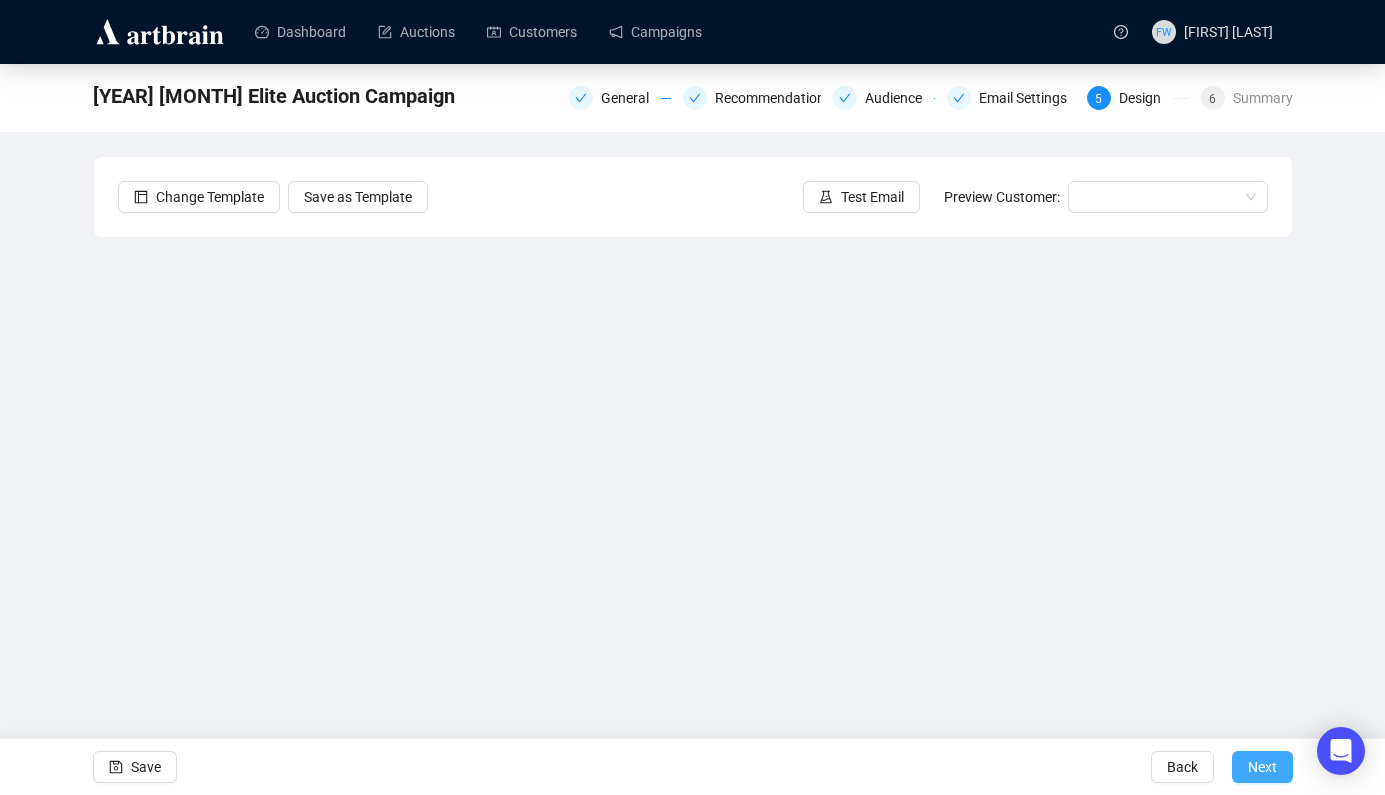 click on "Next" at bounding box center (1262, 767) 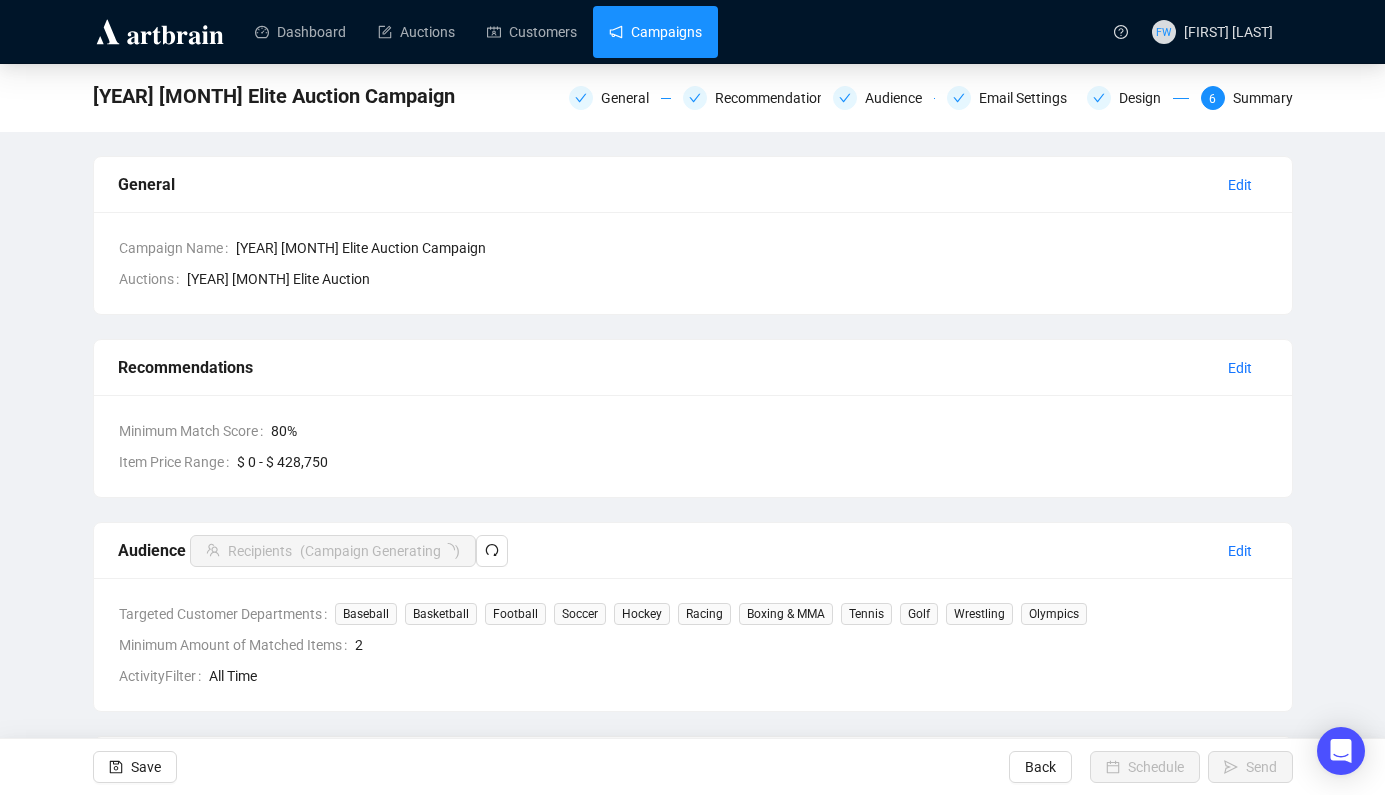 click on "Campaigns" at bounding box center (655, 32) 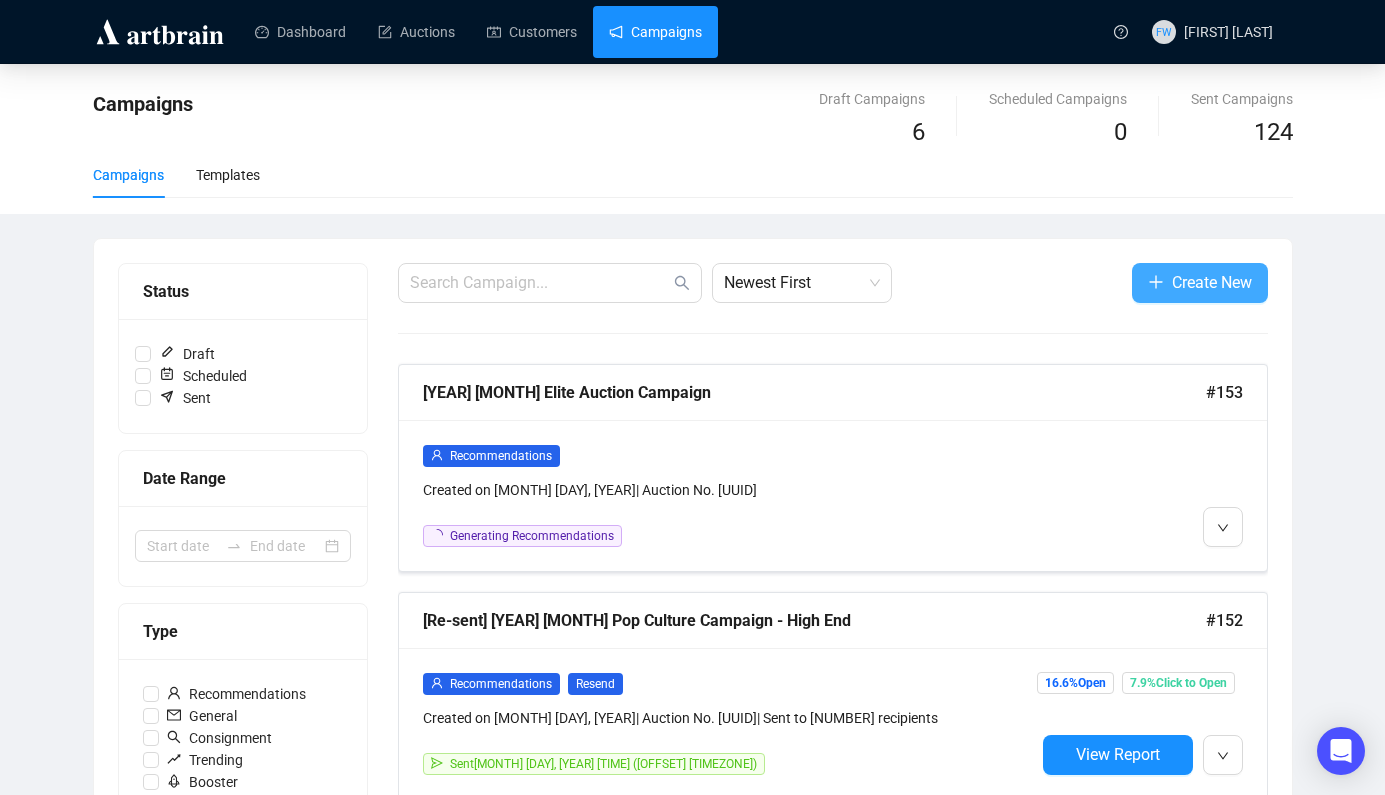 click at bounding box center (1156, 282) 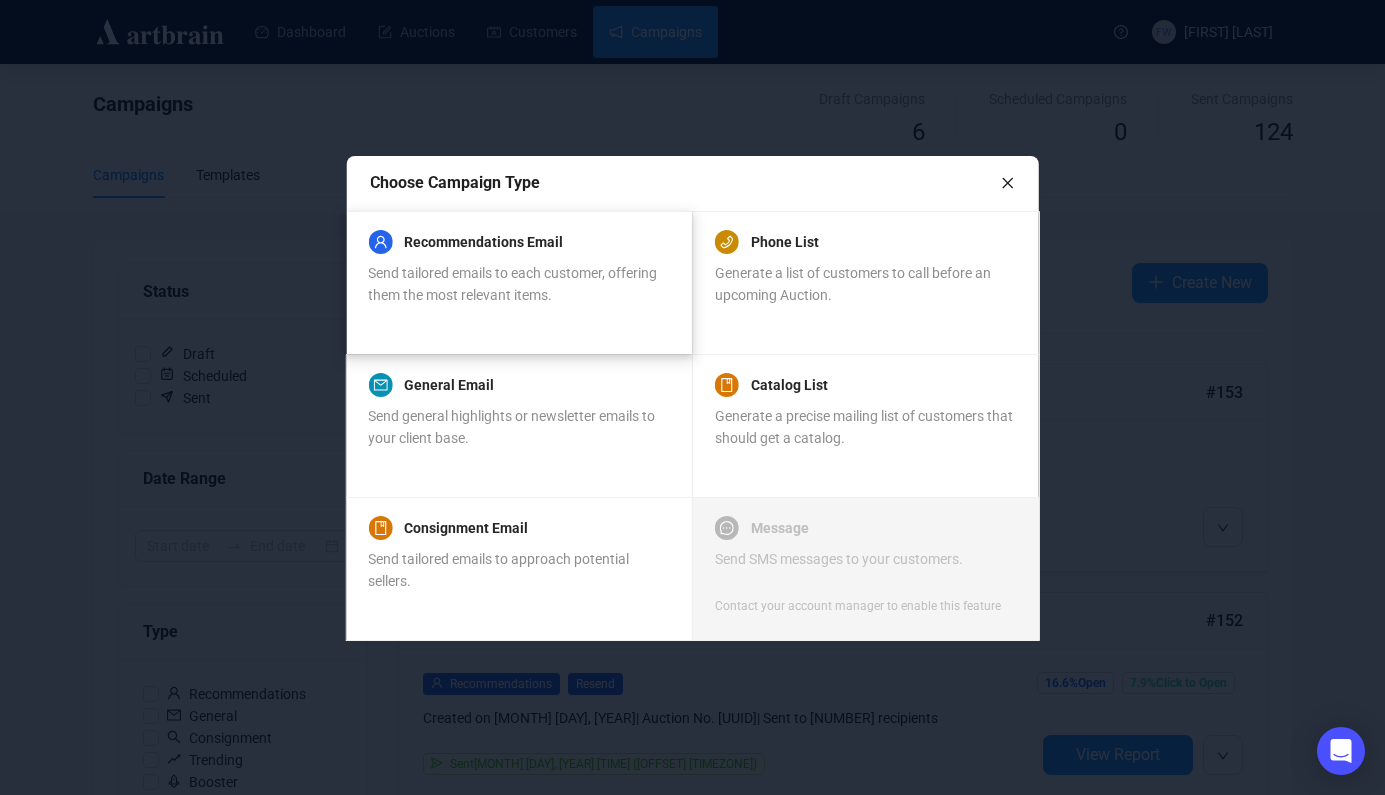 click on "Send tailored emails to each customer, offering them the most relevant items." at bounding box center (512, 284) 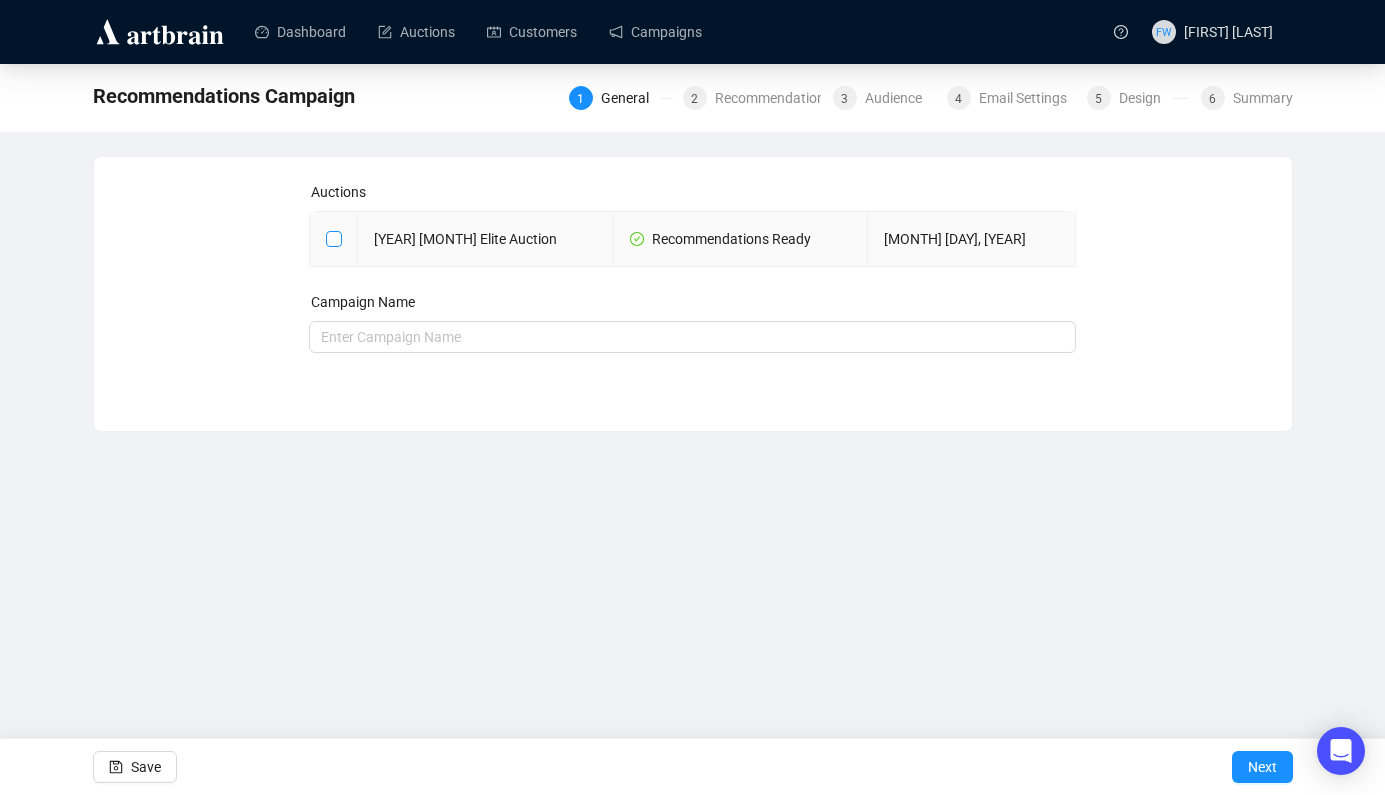 click at bounding box center [333, 238] 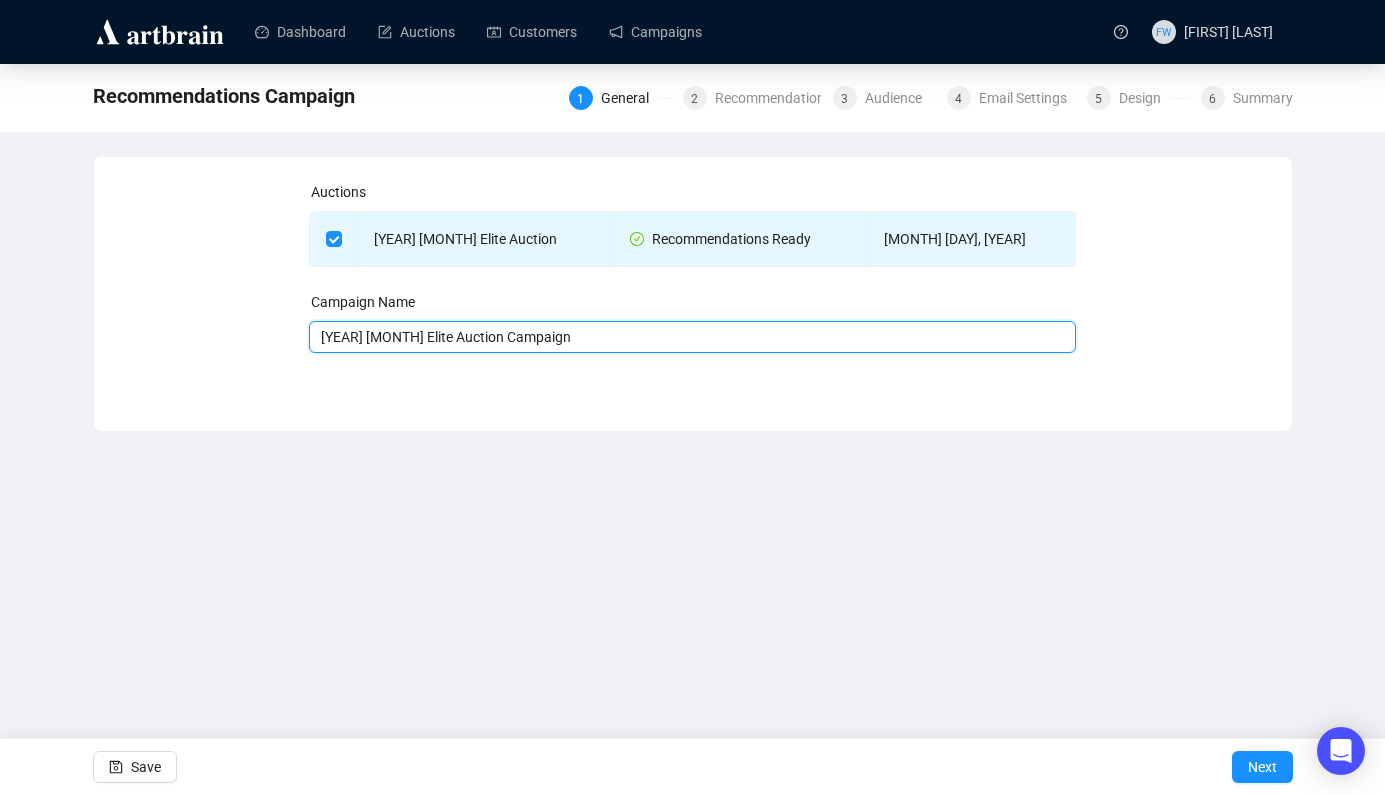click on "[YEAR] [MONTH] Elite Auction Campaign" at bounding box center [692, 337] 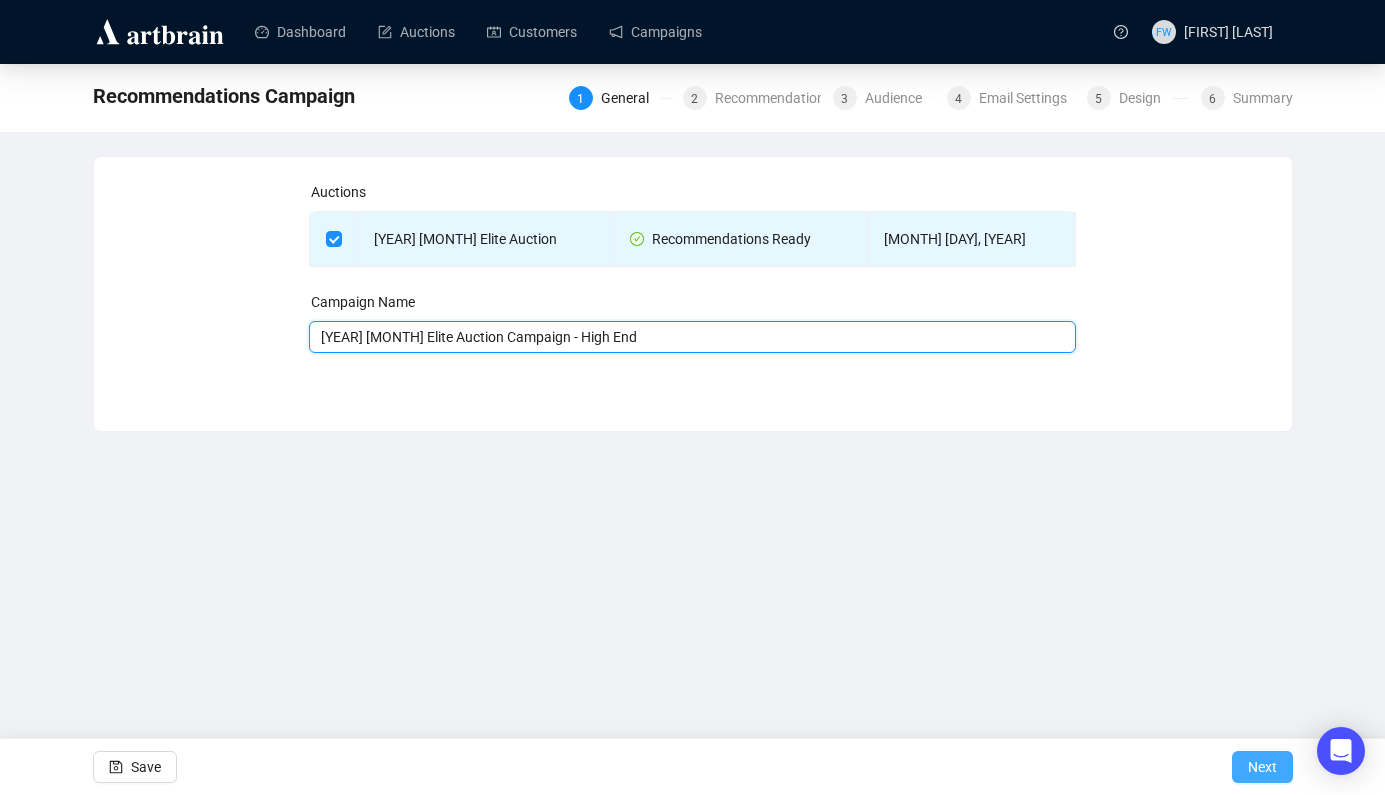 type on "[YEAR] [MONTH] Elite Auction Campaign - High End" 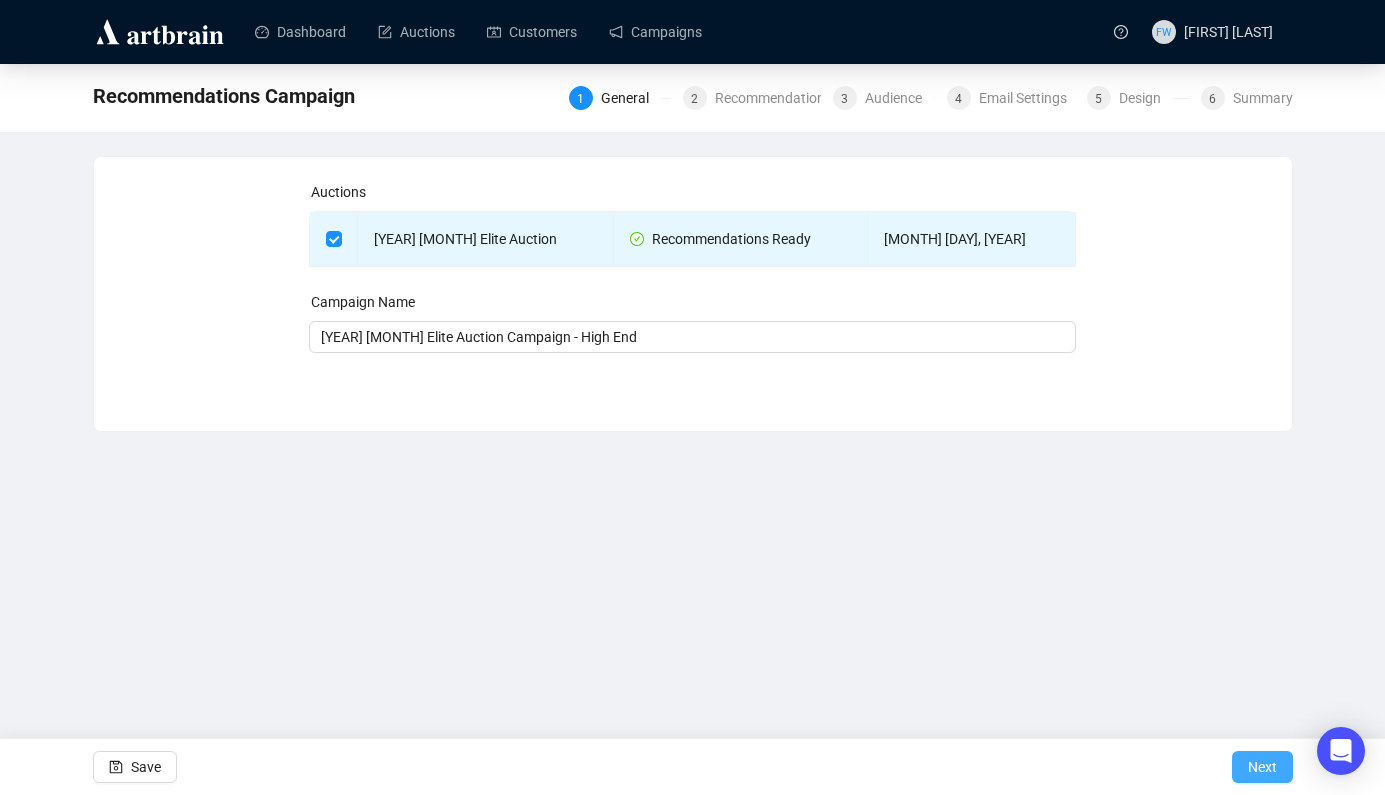 click on "Next" at bounding box center [1262, 767] 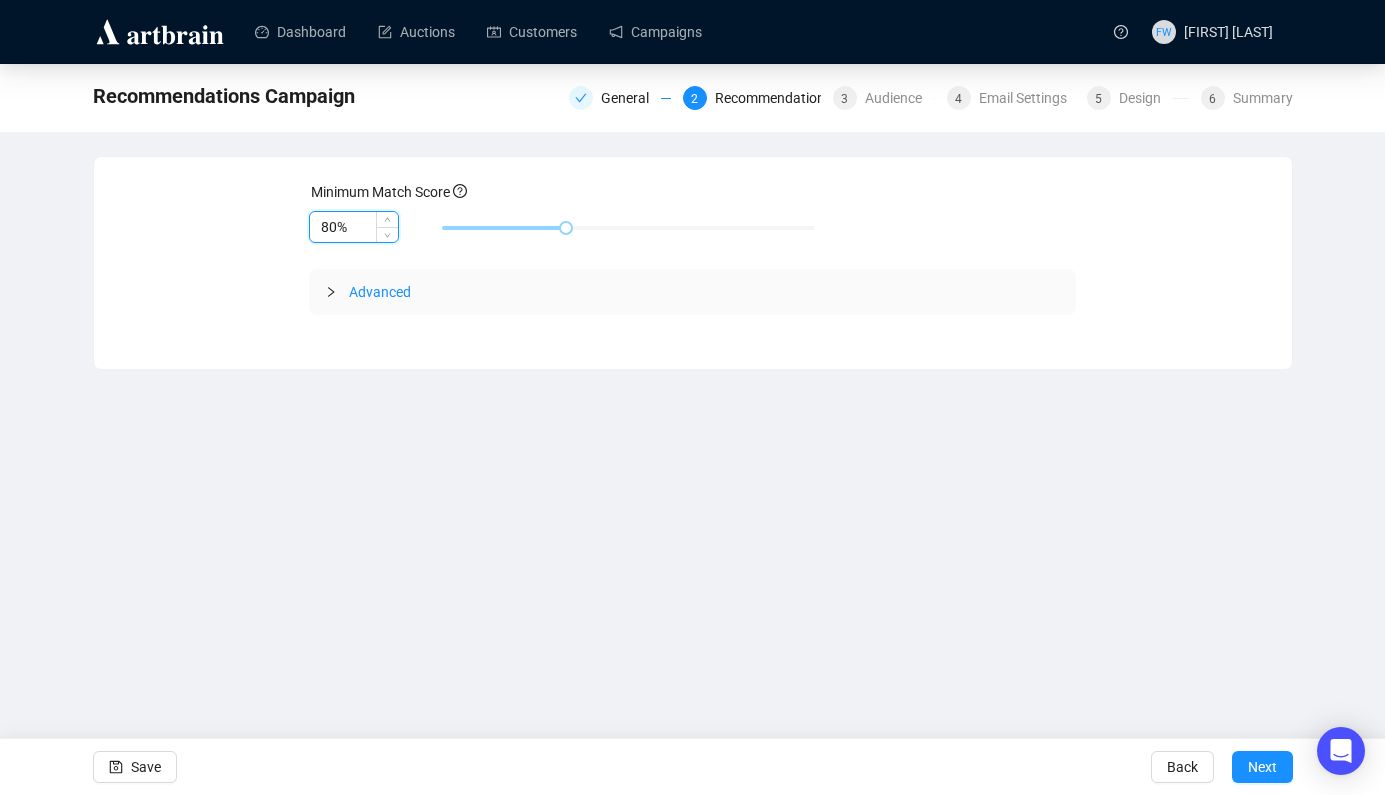 click on "80%" at bounding box center (354, 227) 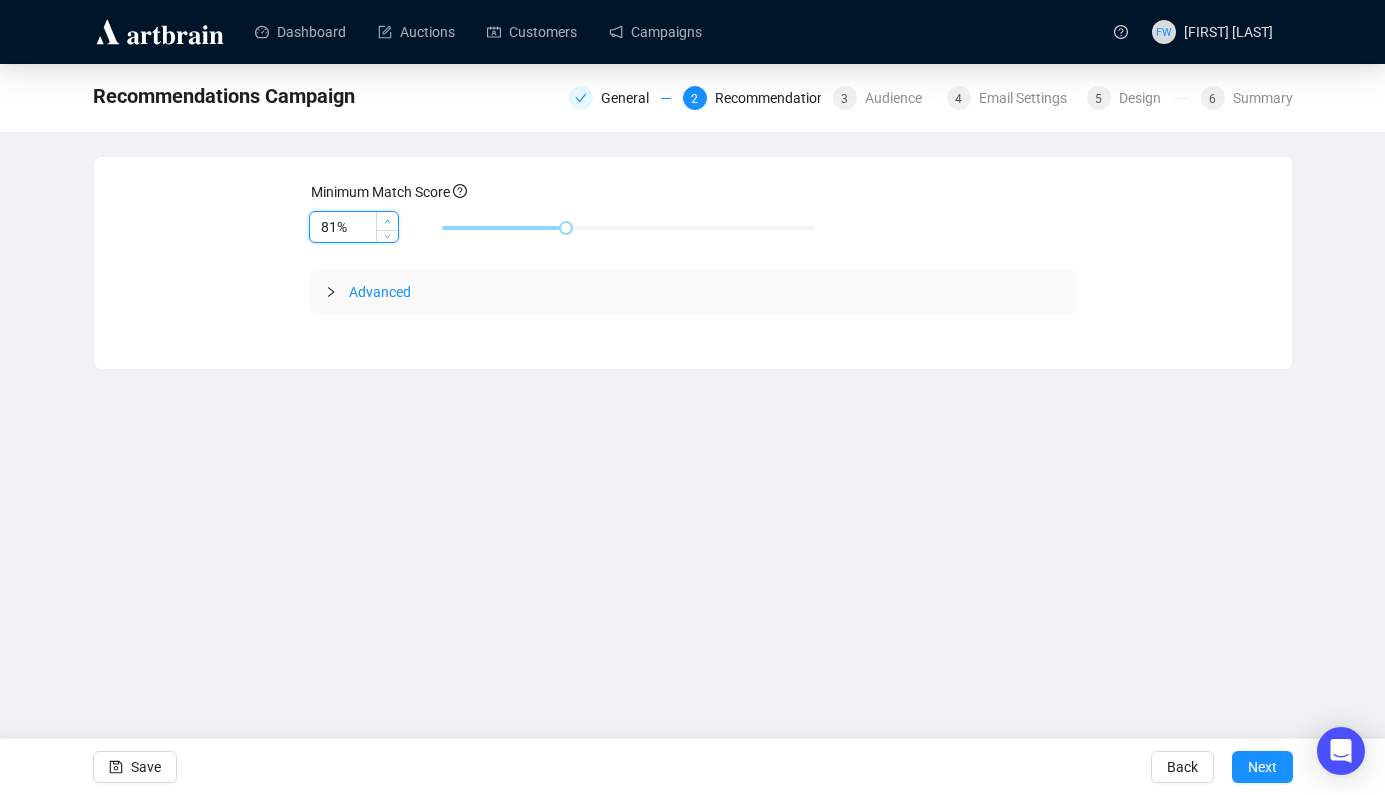 click 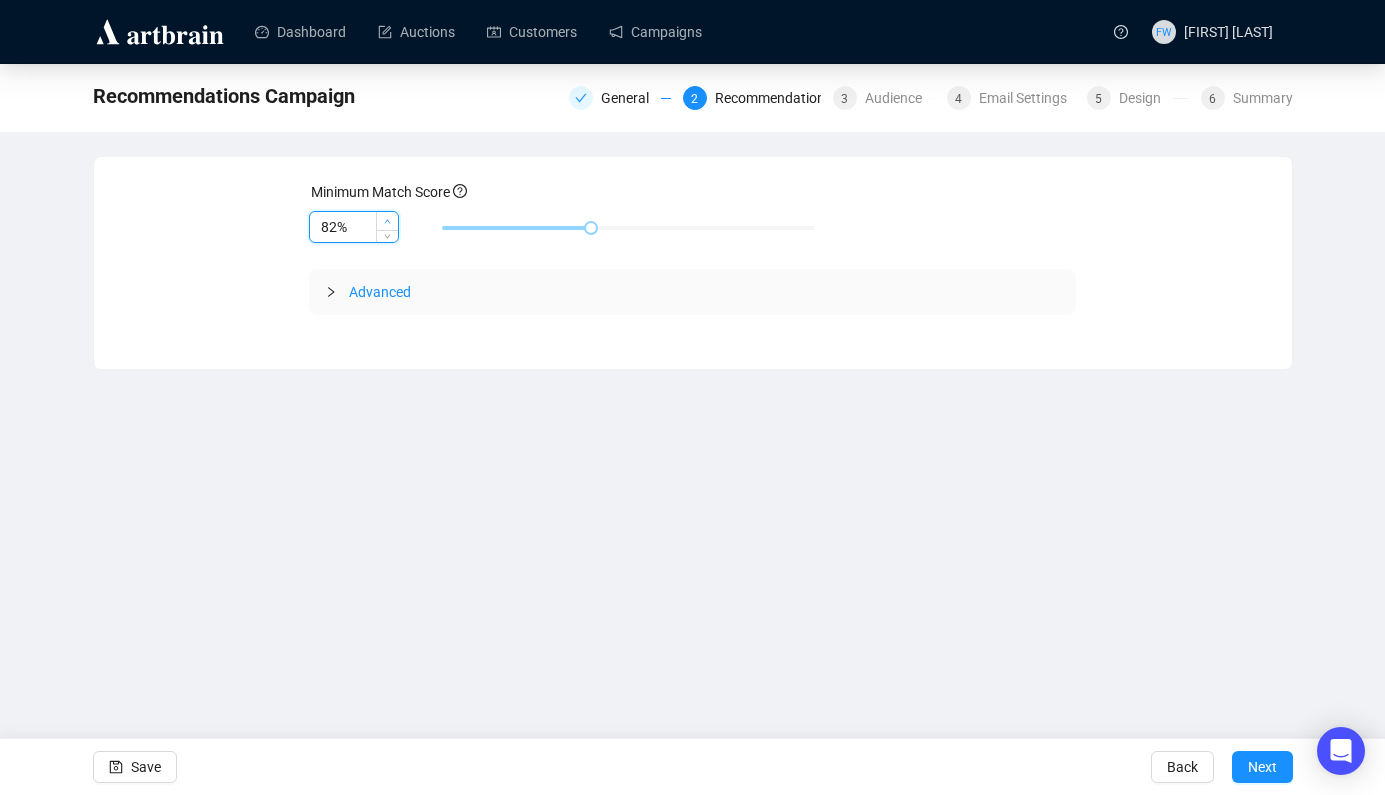 click 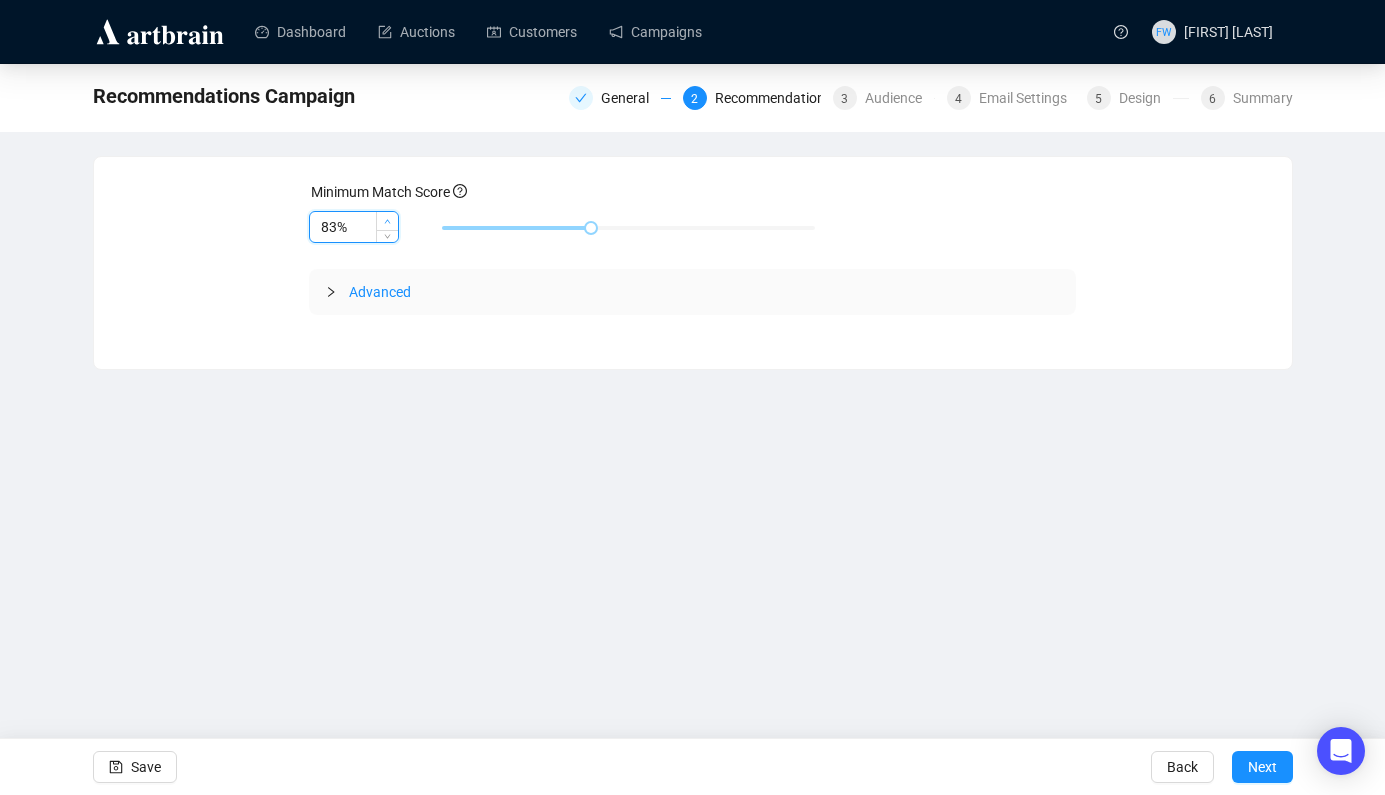 click 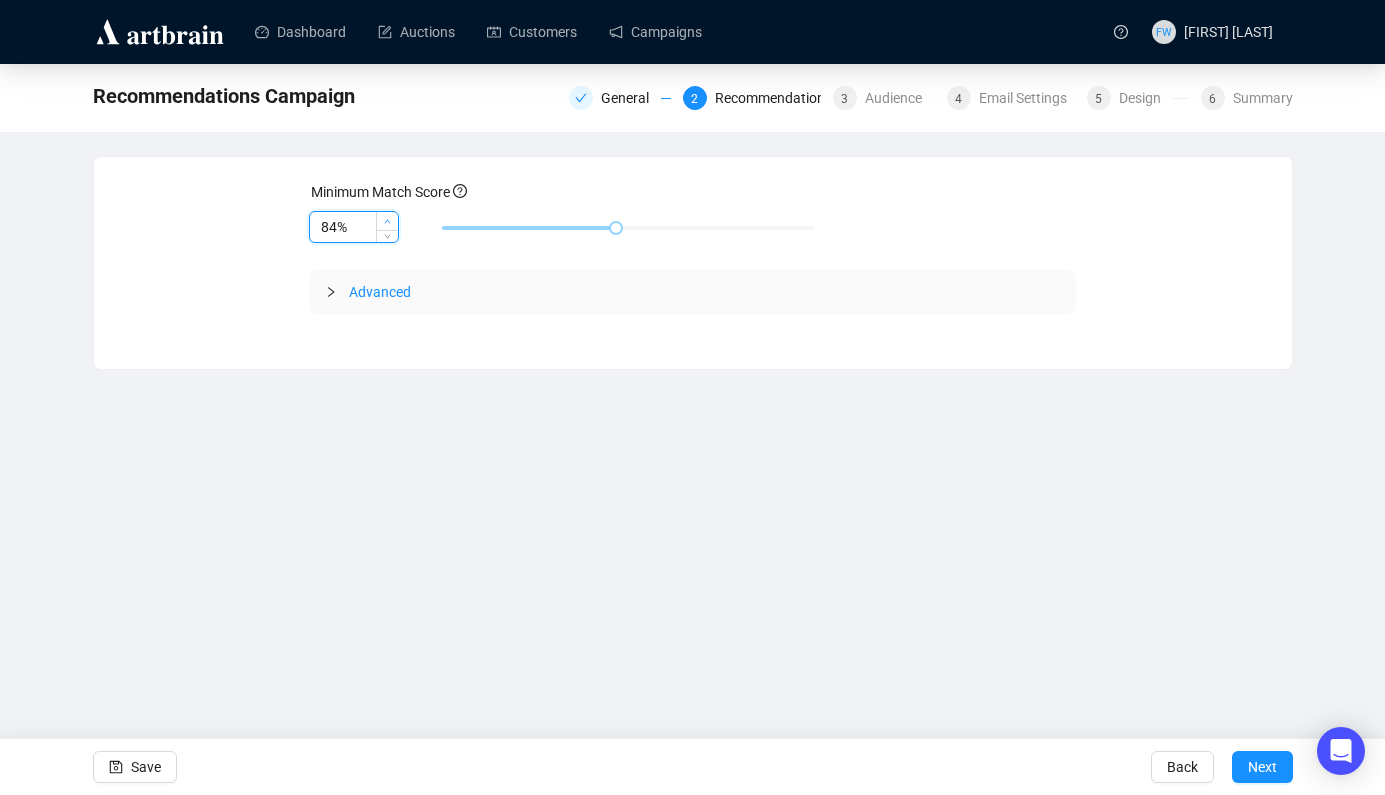 click 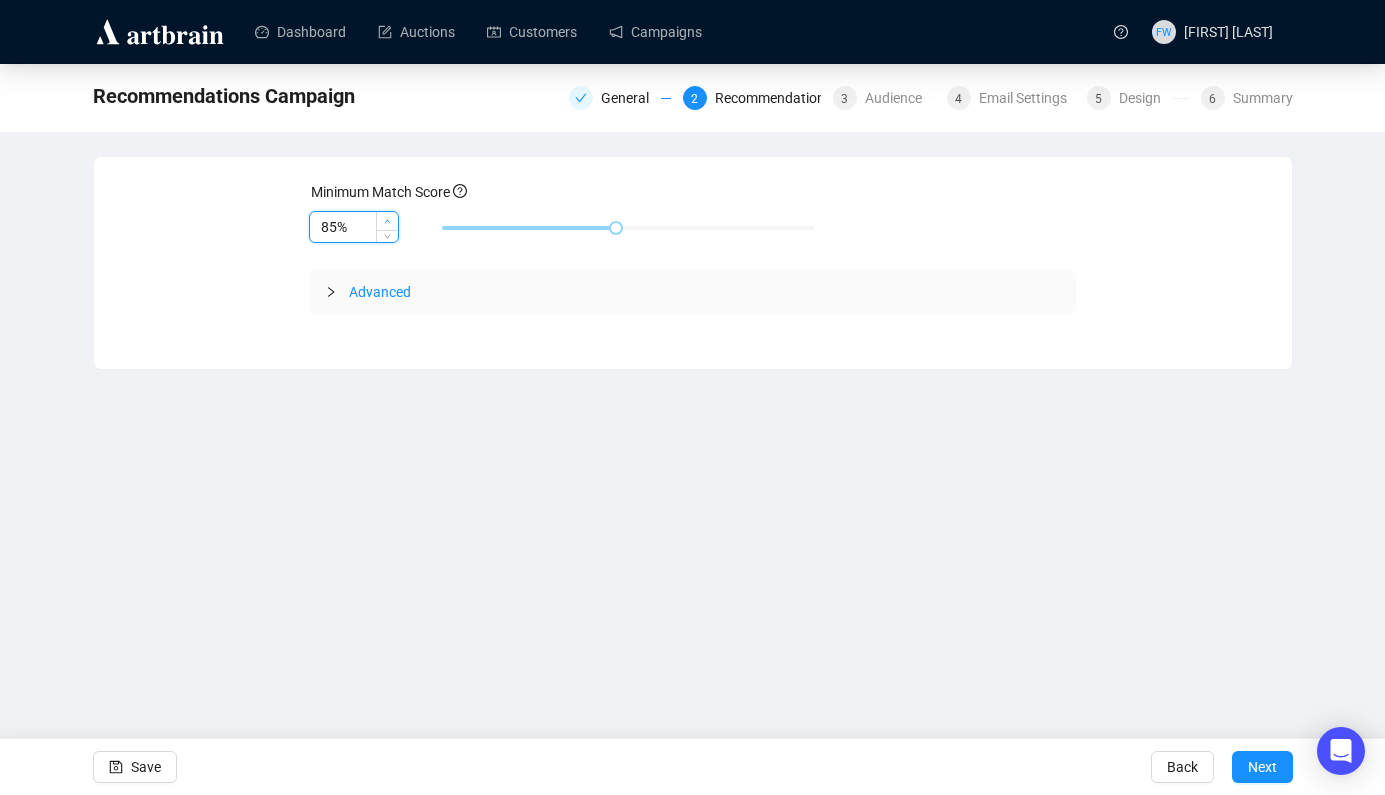 click 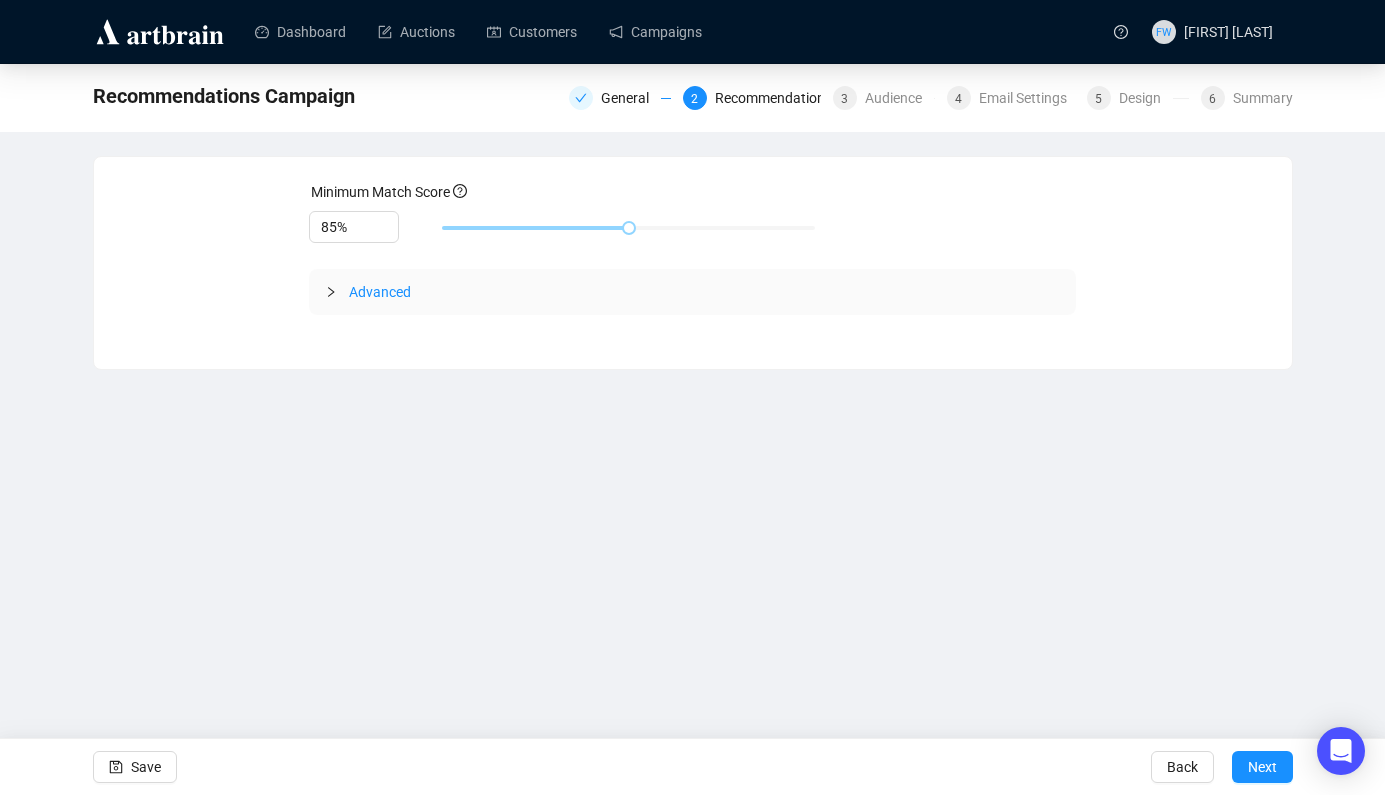 click at bounding box center (337, 292) 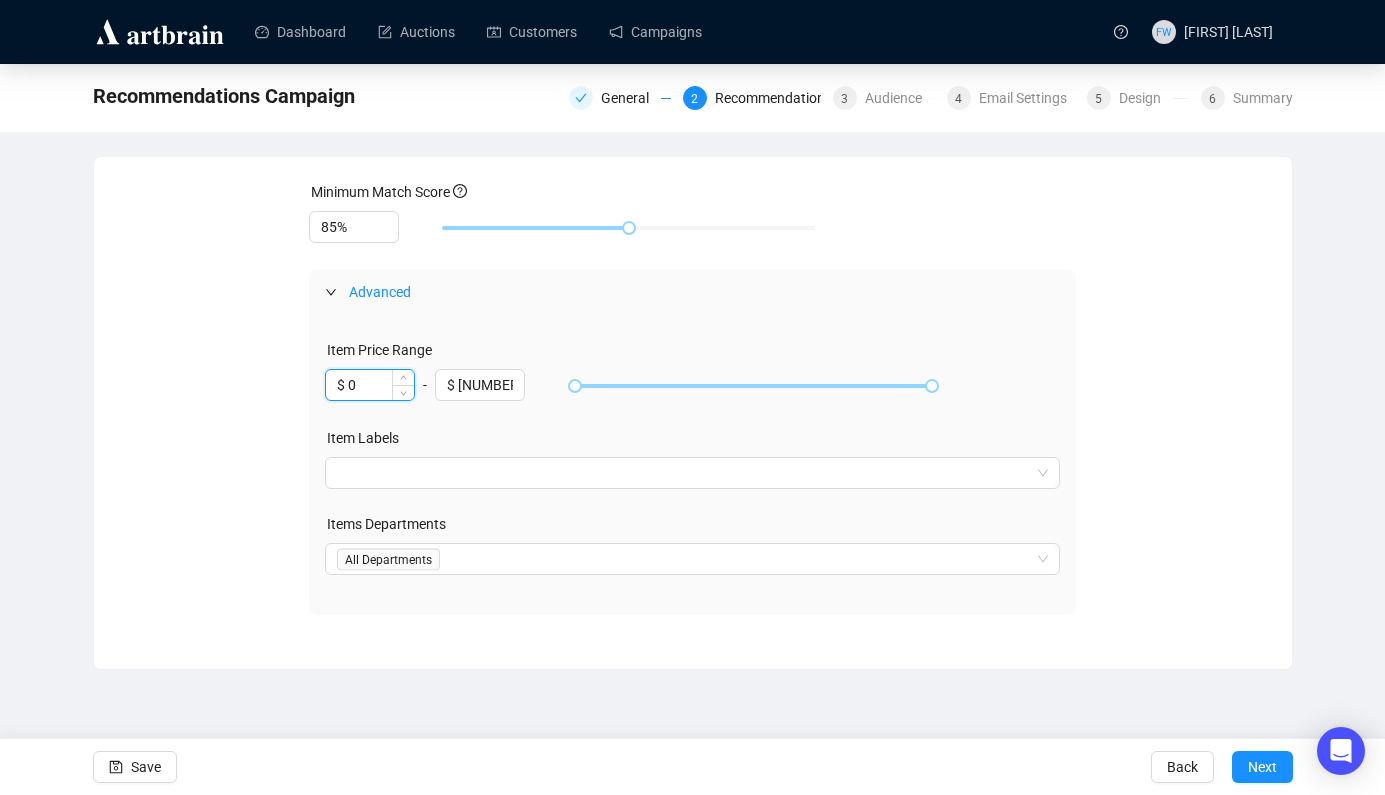 click on "$ 0" at bounding box center [370, 385] 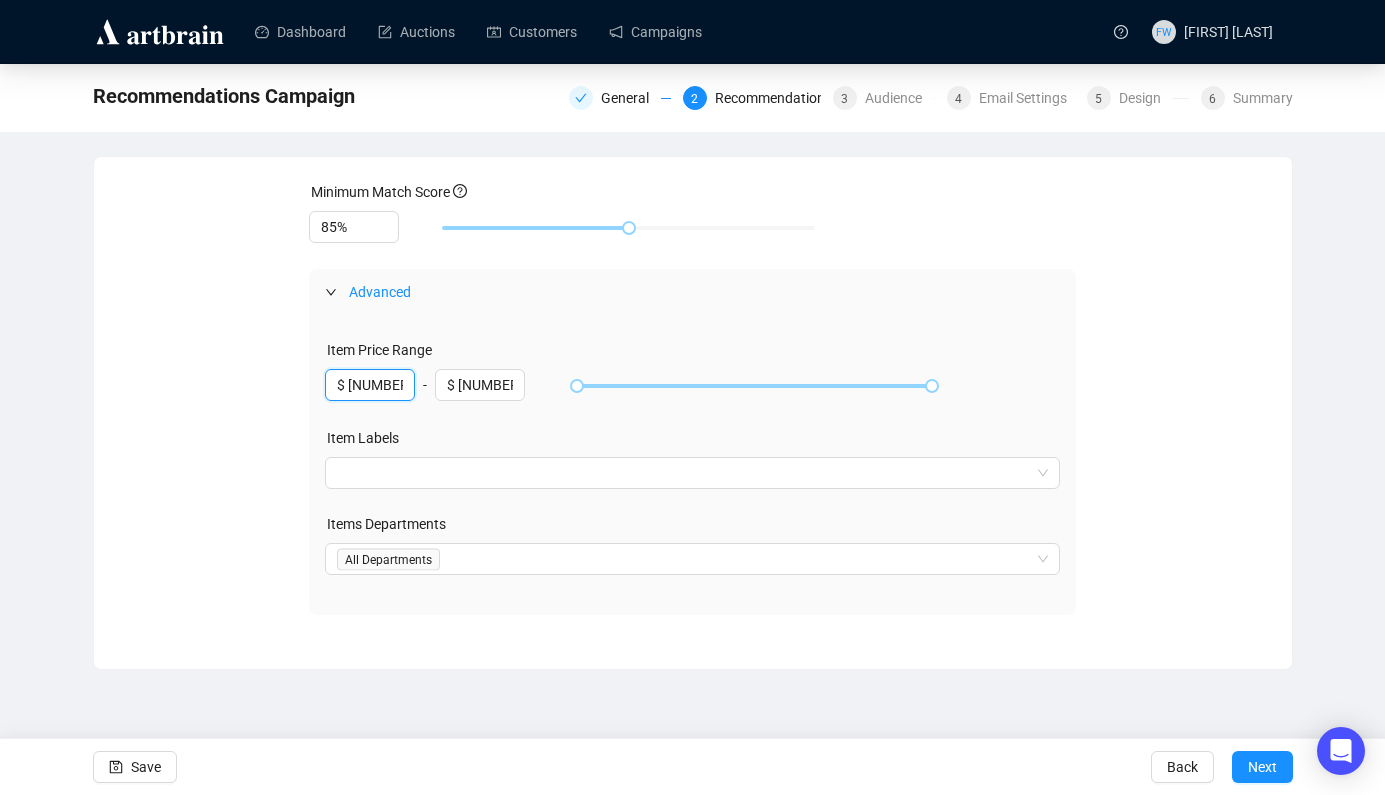 type on "$ [NUMBER]" 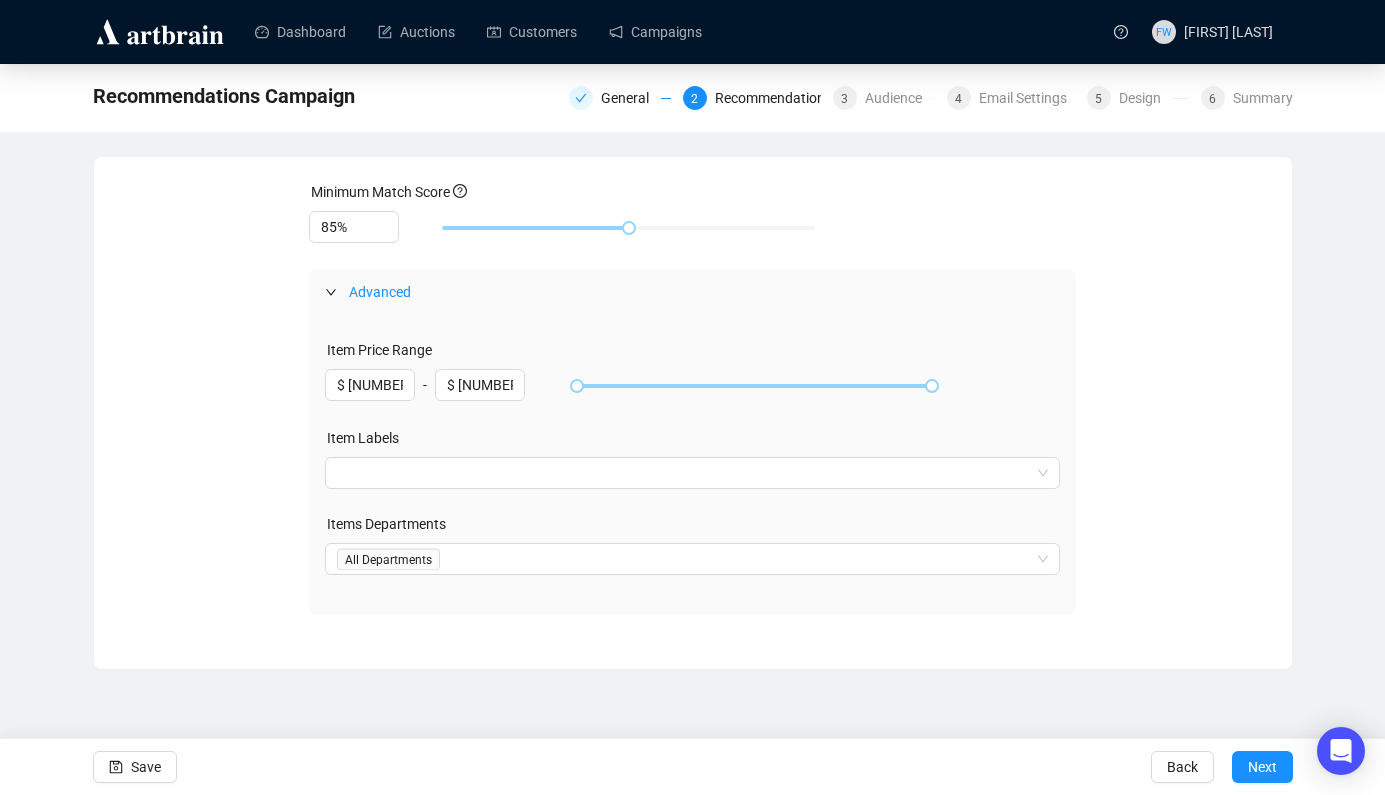 click on "Minimum Match Score [NUMBER]% Advanced Item Price Range $ [NUMBER] - $ [NUMBER] Item Labels   Items Departments   All Departments Save Back Next" at bounding box center [693, 398] 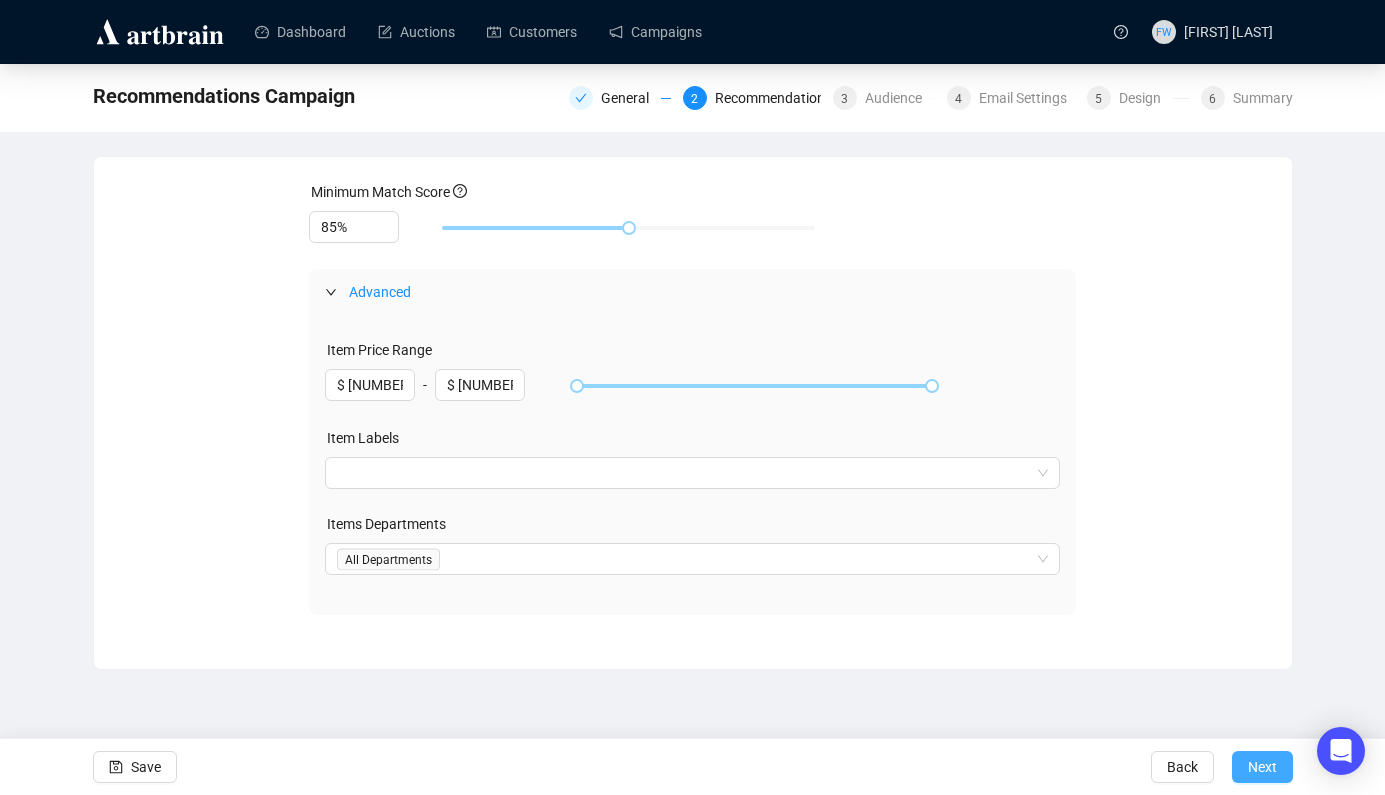 click on "Next" at bounding box center [1262, 767] 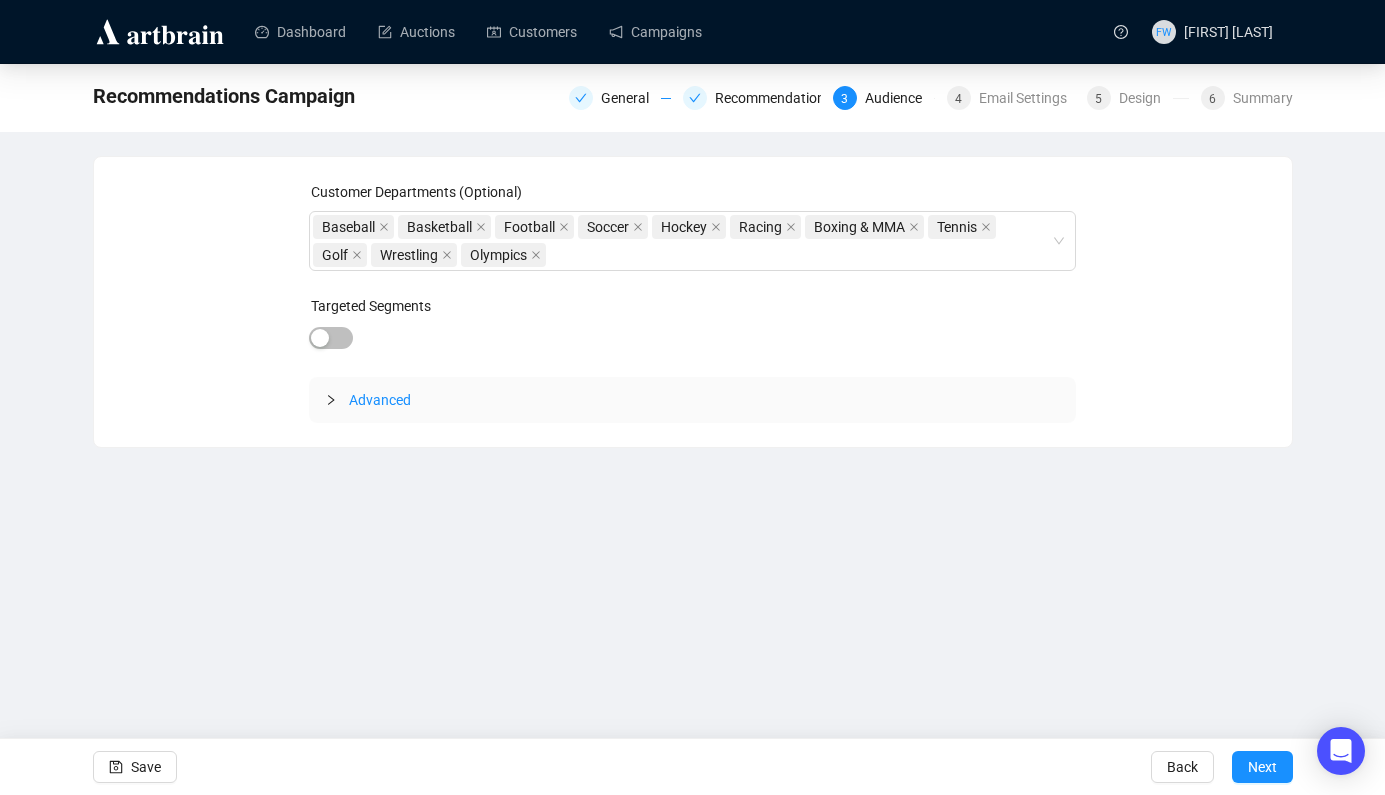 click on "Advanced" at bounding box center [380, 400] 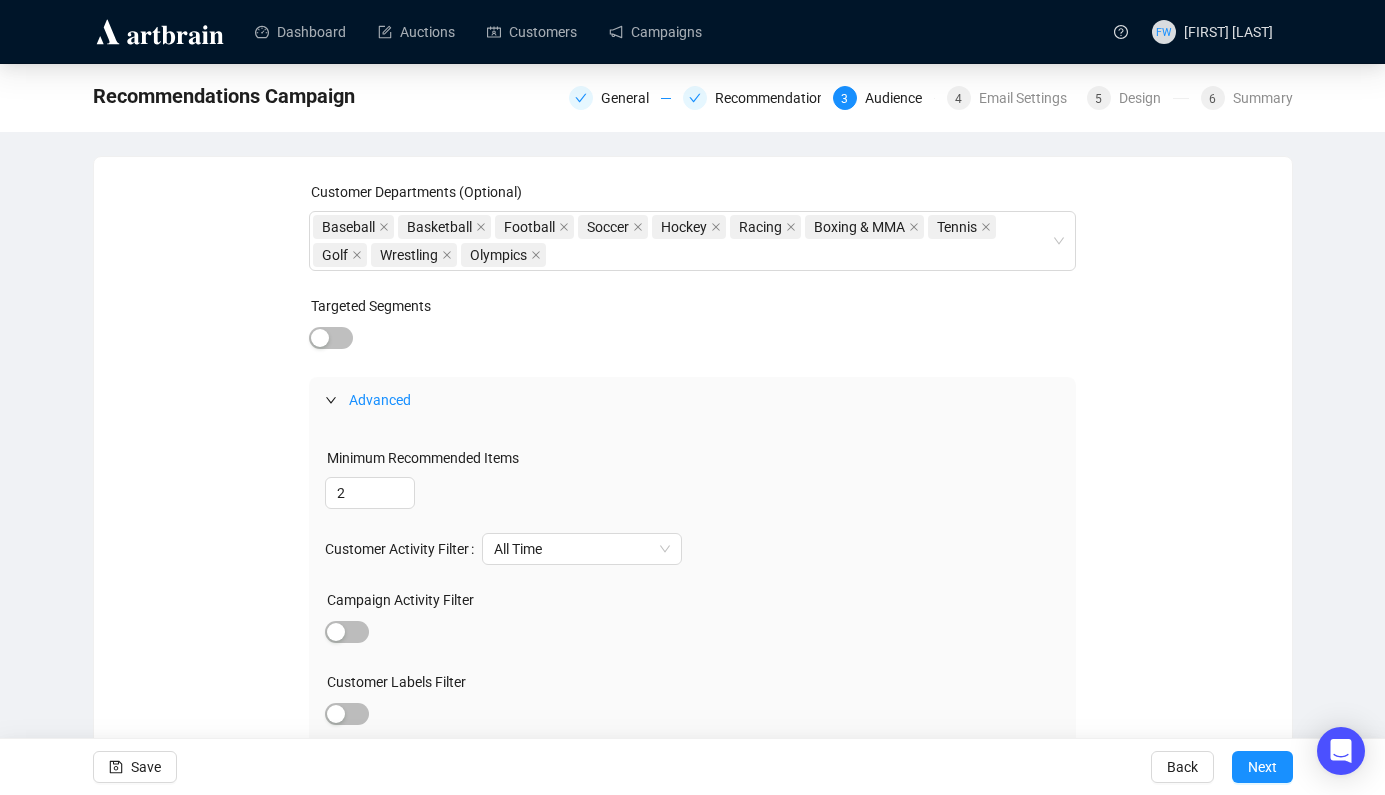 scroll, scrollTop: 163, scrollLeft: 0, axis: vertical 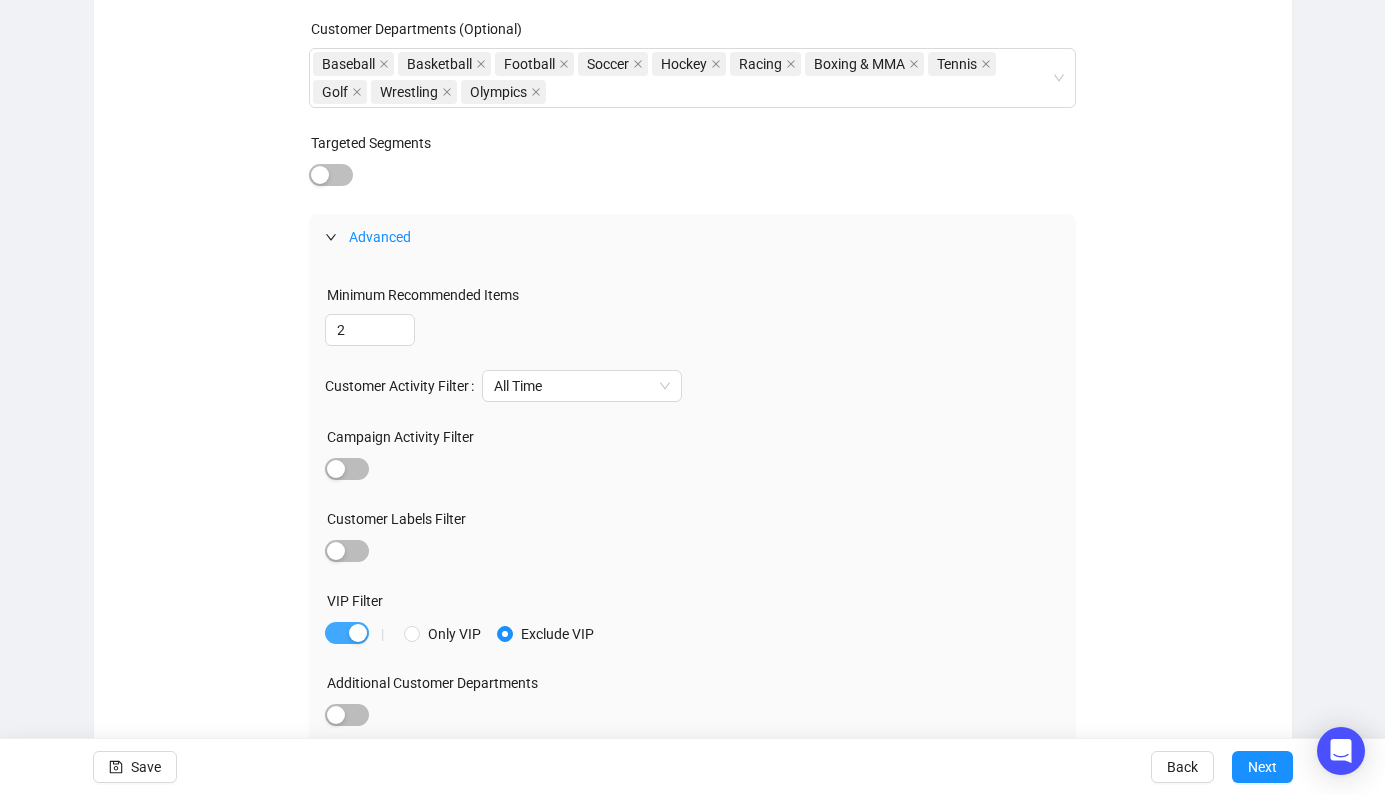 click at bounding box center (347, 633) 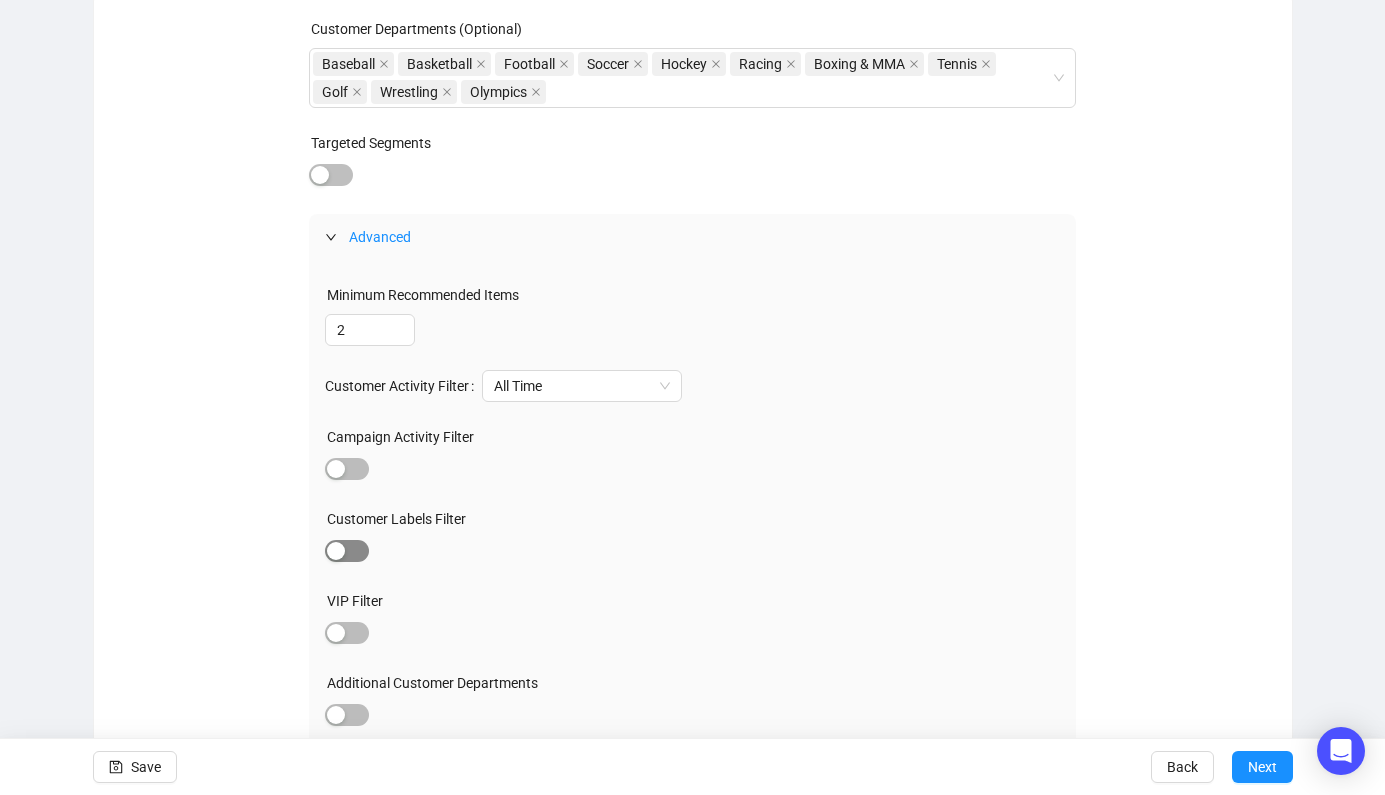 click at bounding box center [347, 551] 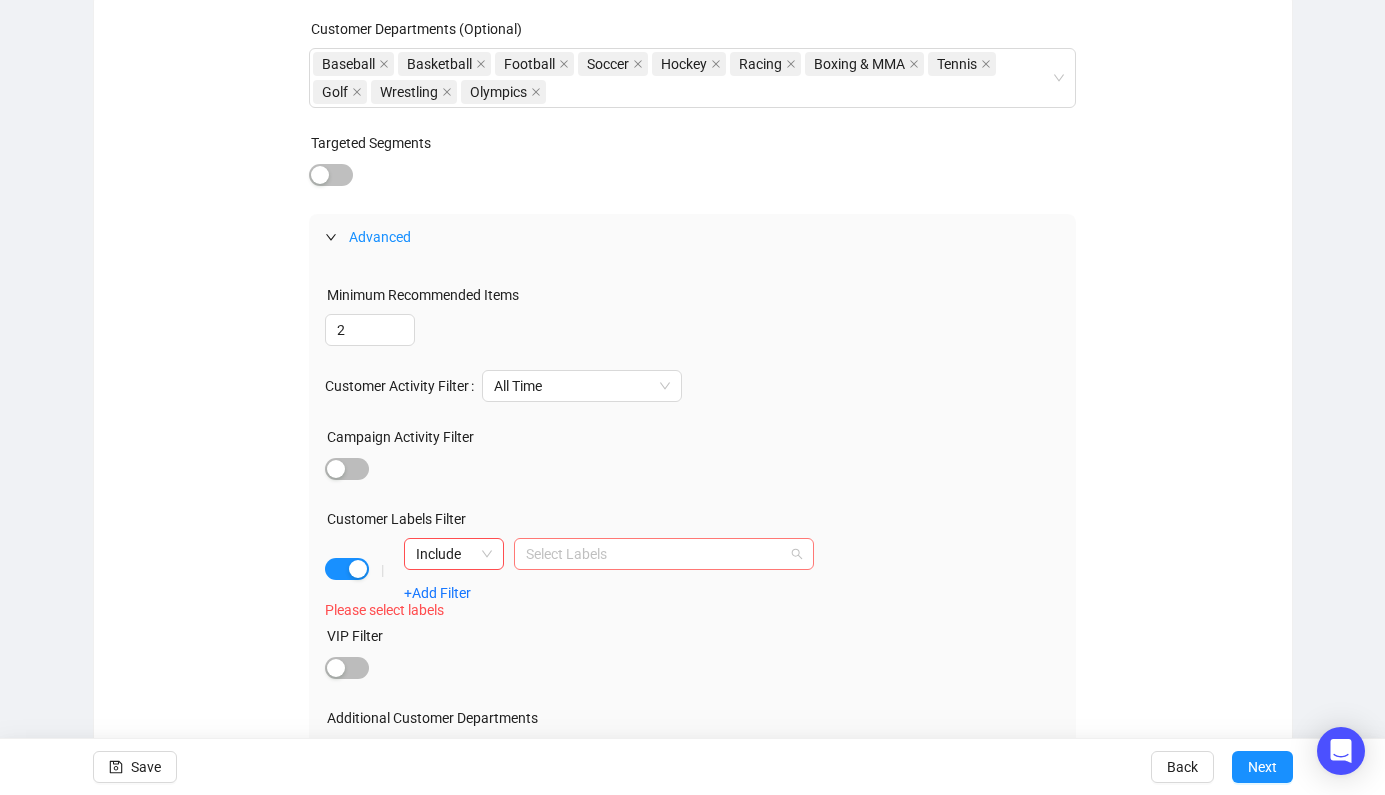 click at bounding box center (653, 554) 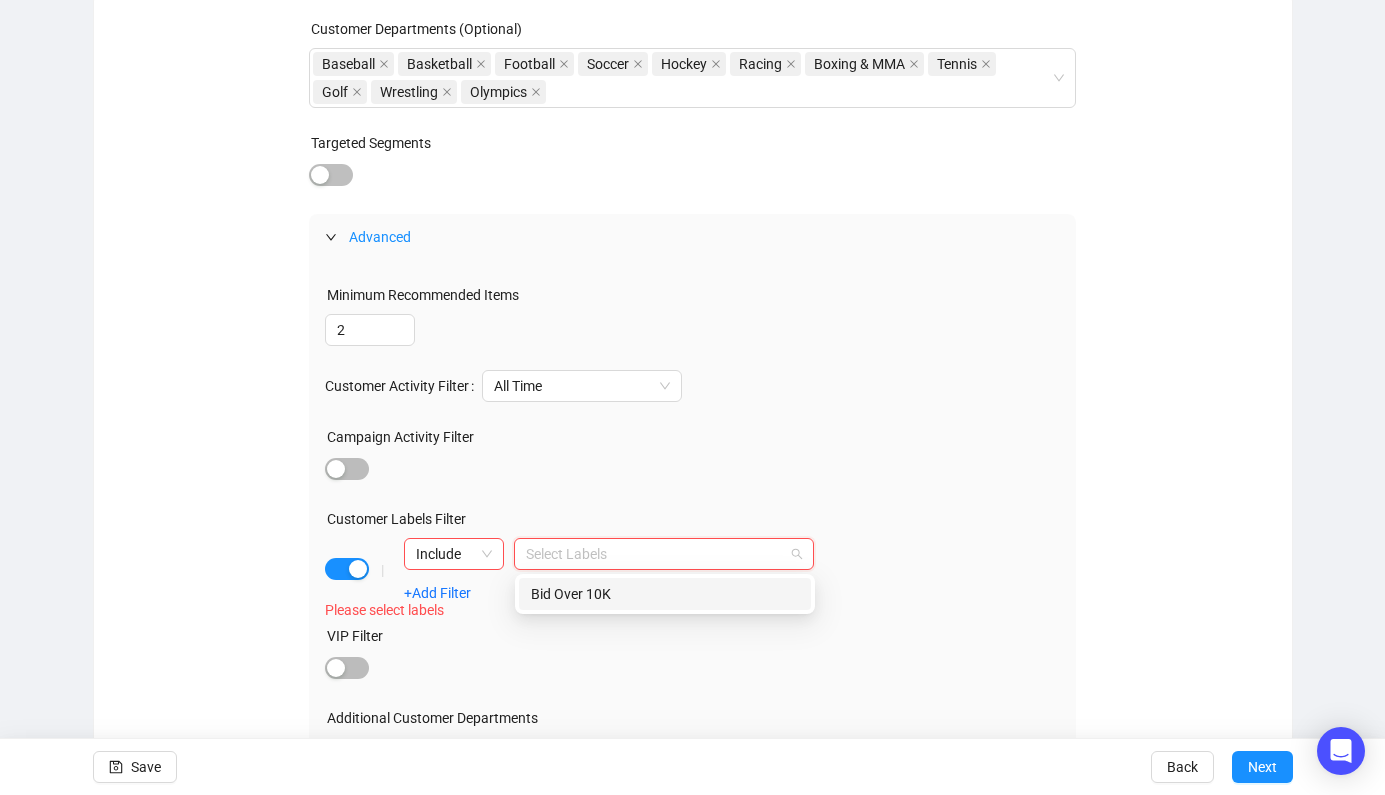 click on "Bid Over 10K" at bounding box center [665, 594] 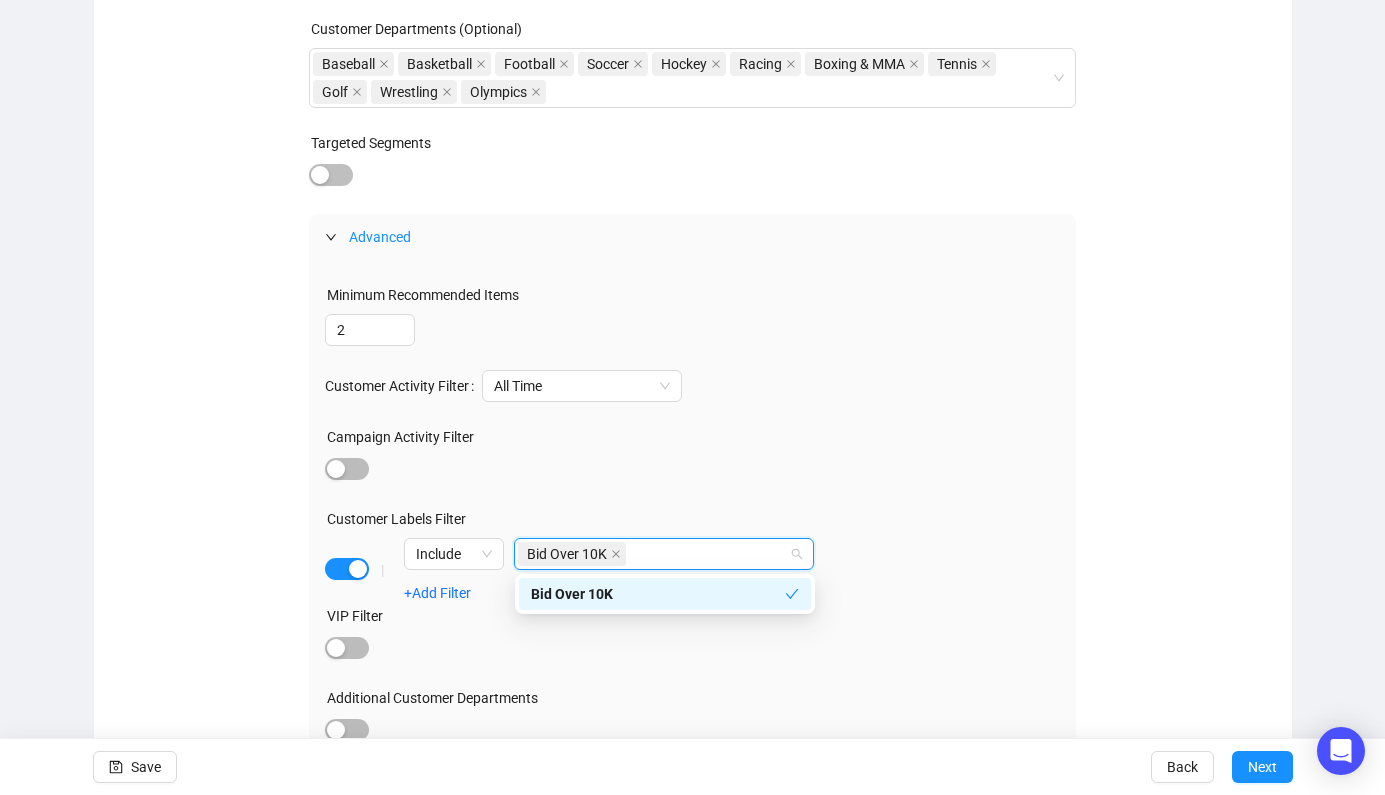 click on "Campaign Activity Filter" at bounding box center [692, 441] 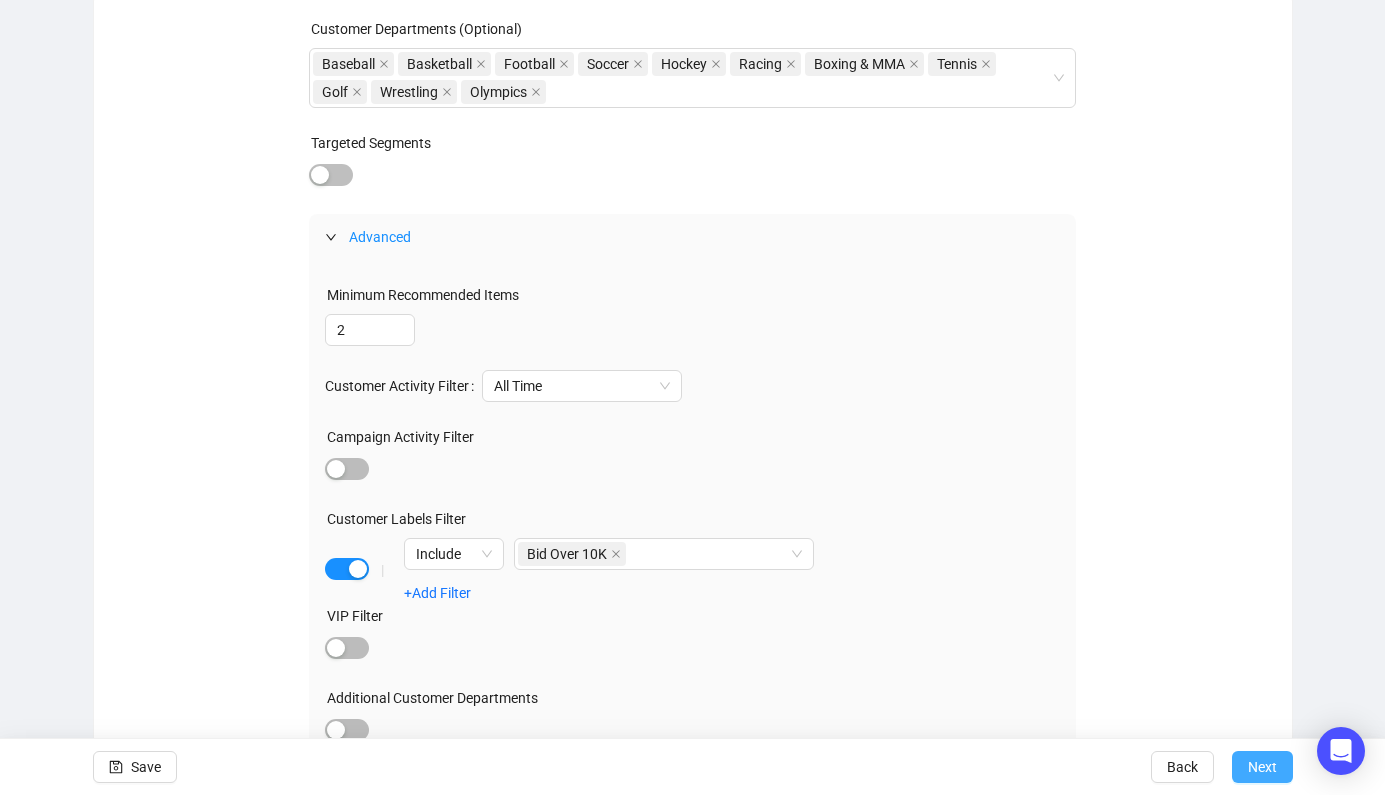 click on "Next" at bounding box center [1262, 767] 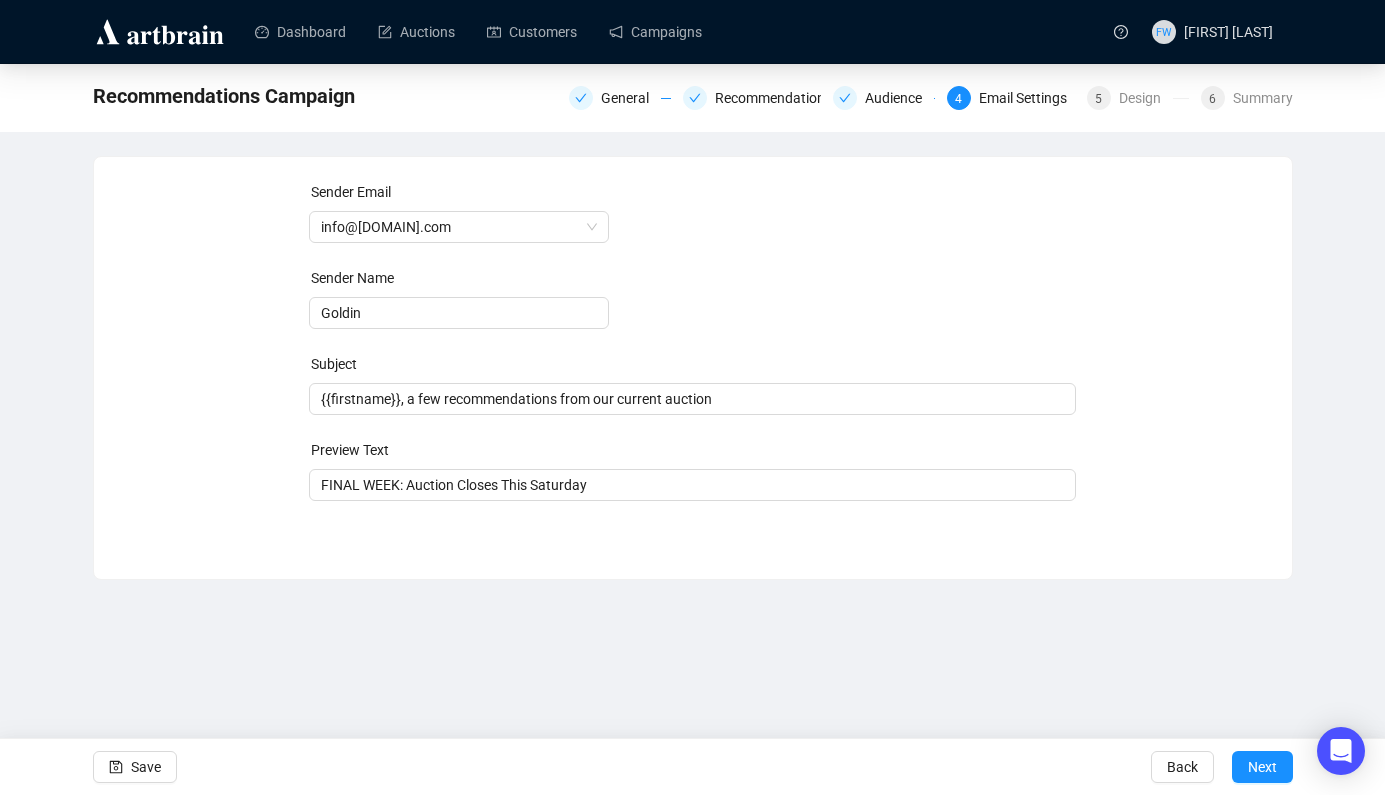 scroll, scrollTop: 0, scrollLeft: 0, axis: both 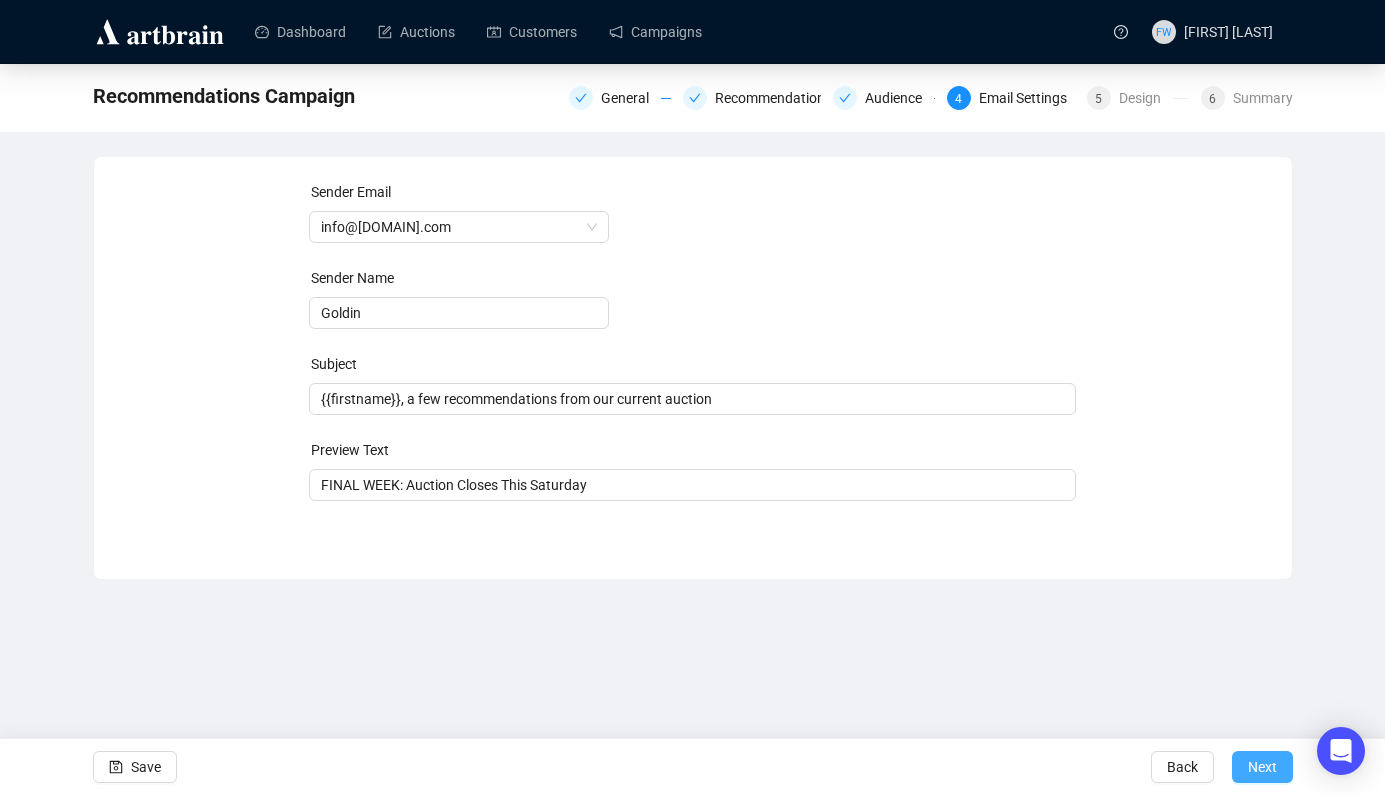 click on "Next" at bounding box center [1262, 767] 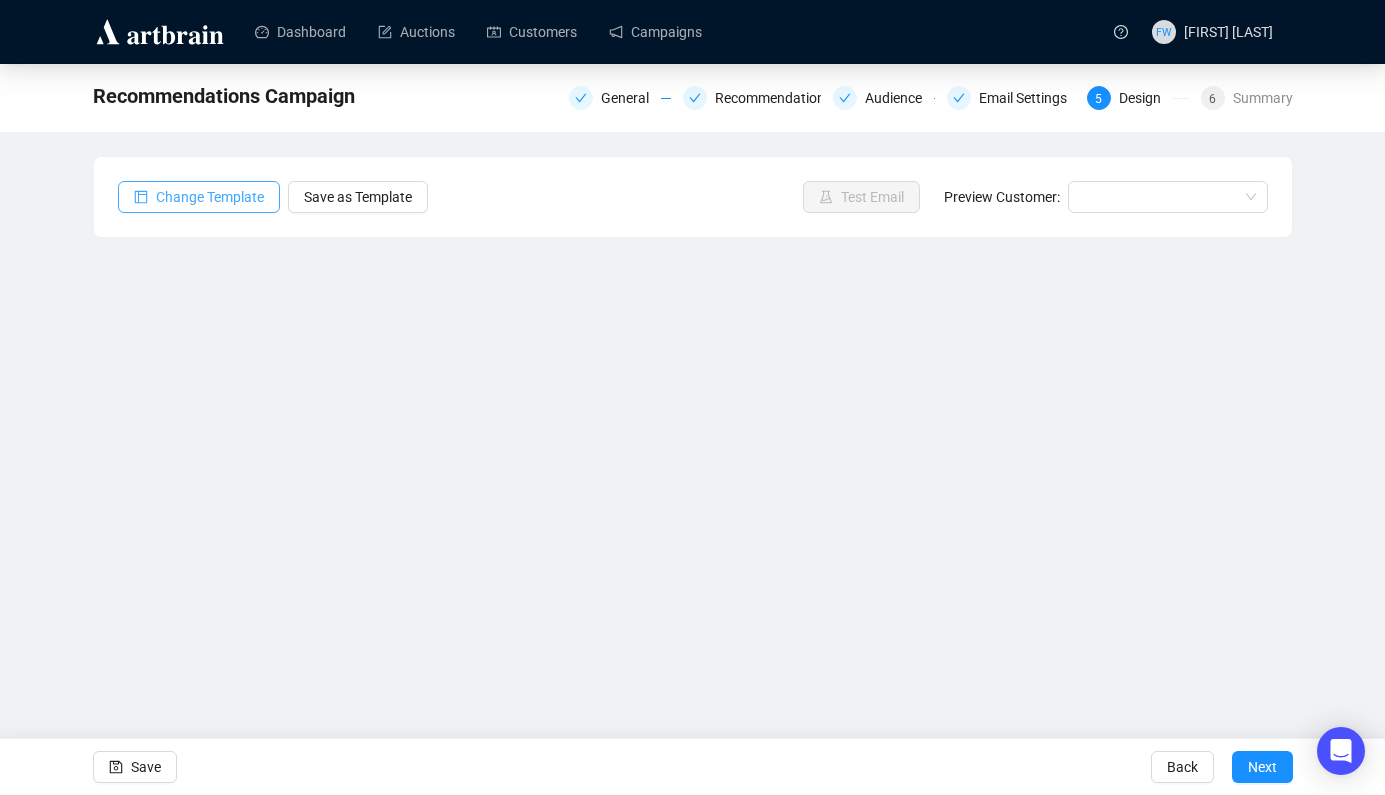 click on "Change Template" at bounding box center [210, 197] 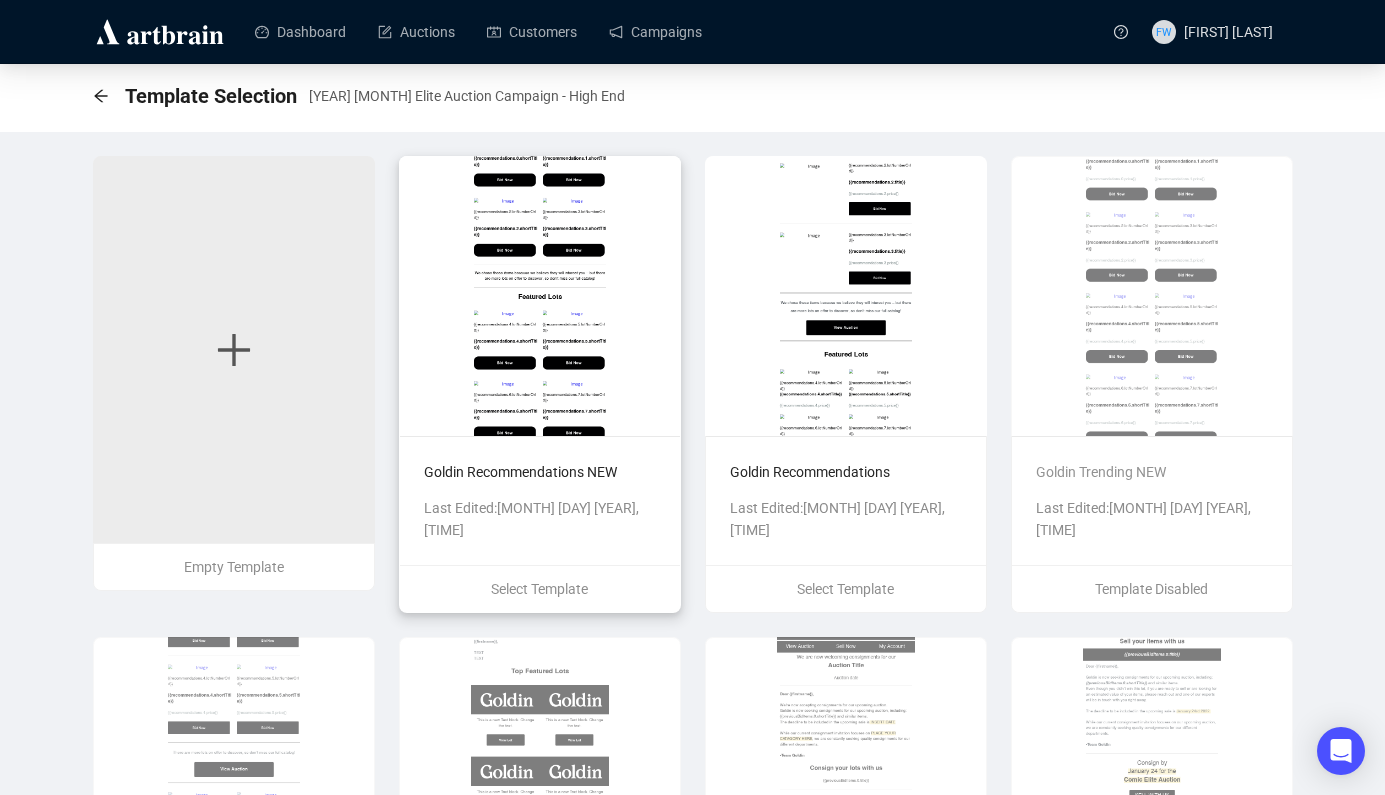 click at bounding box center (540, 296) 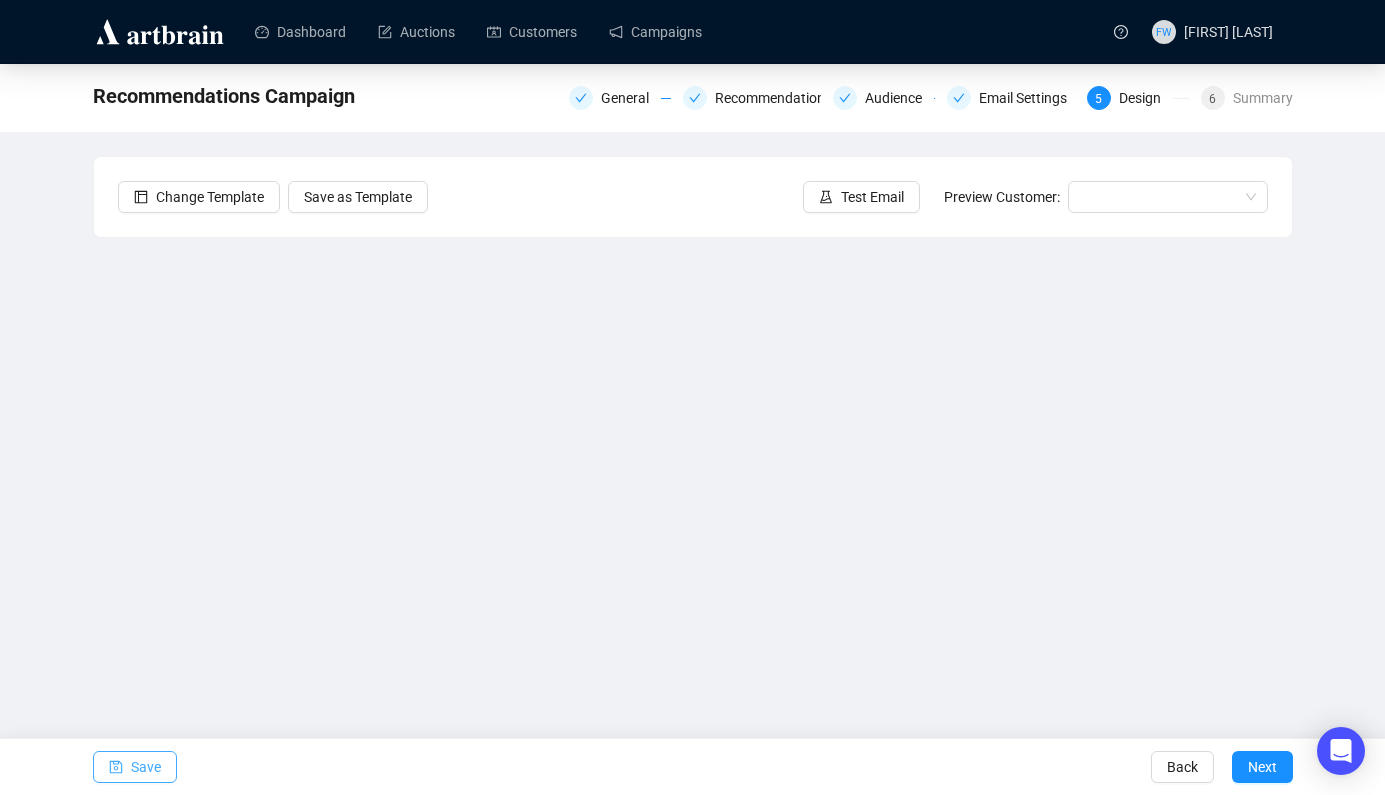 click on "Save" at bounding box center (146, 767) 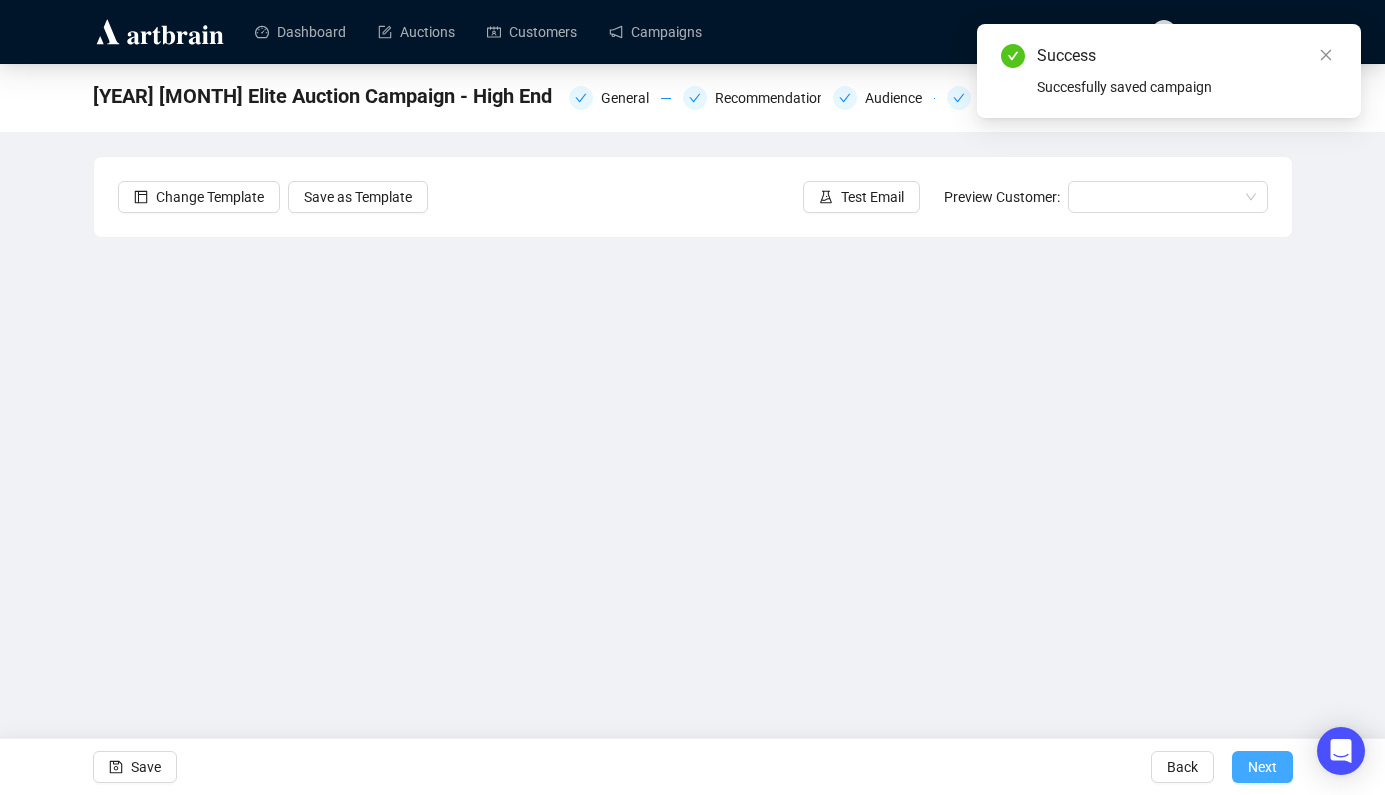 click on "Next" at bounding box center (1262, 767) 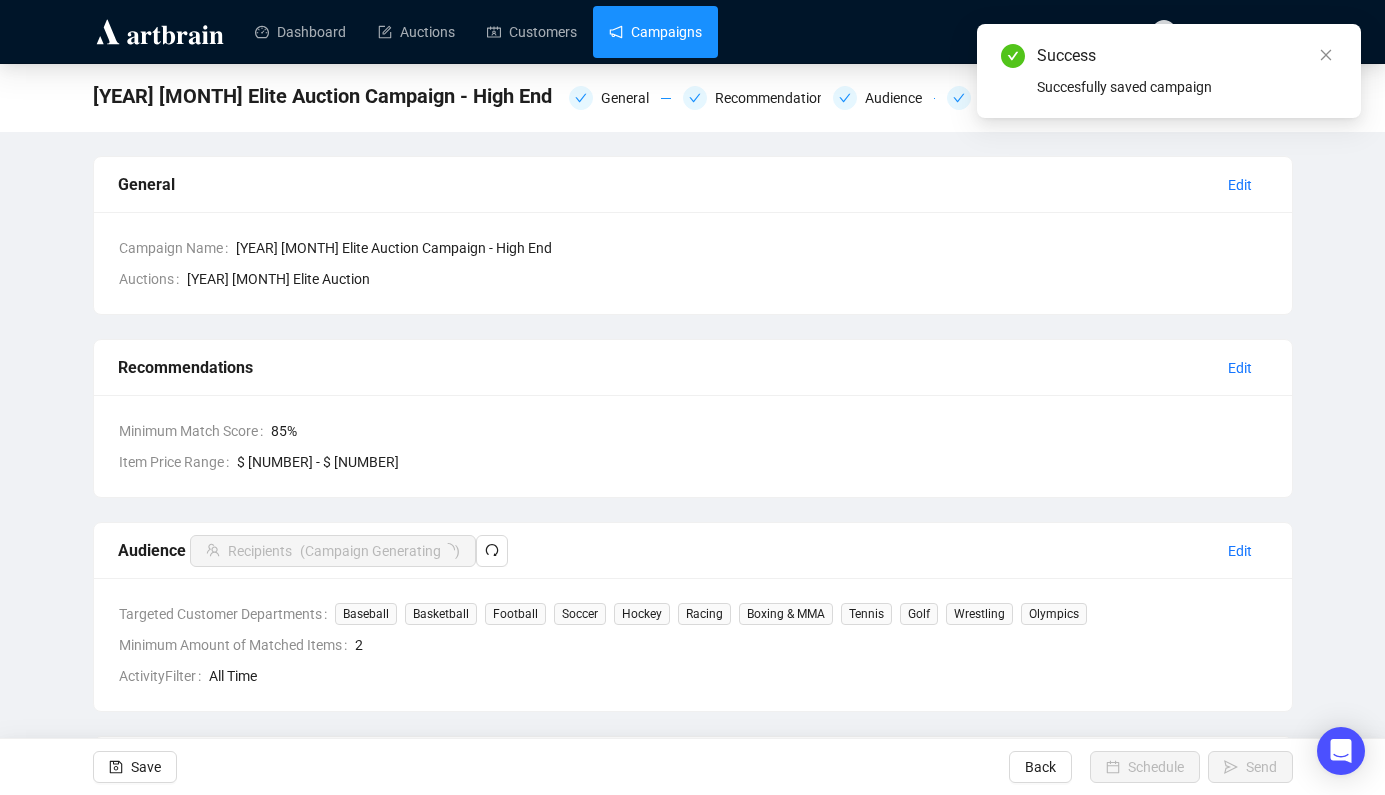 click on "Campaigns" at bounding box center (655, 32) 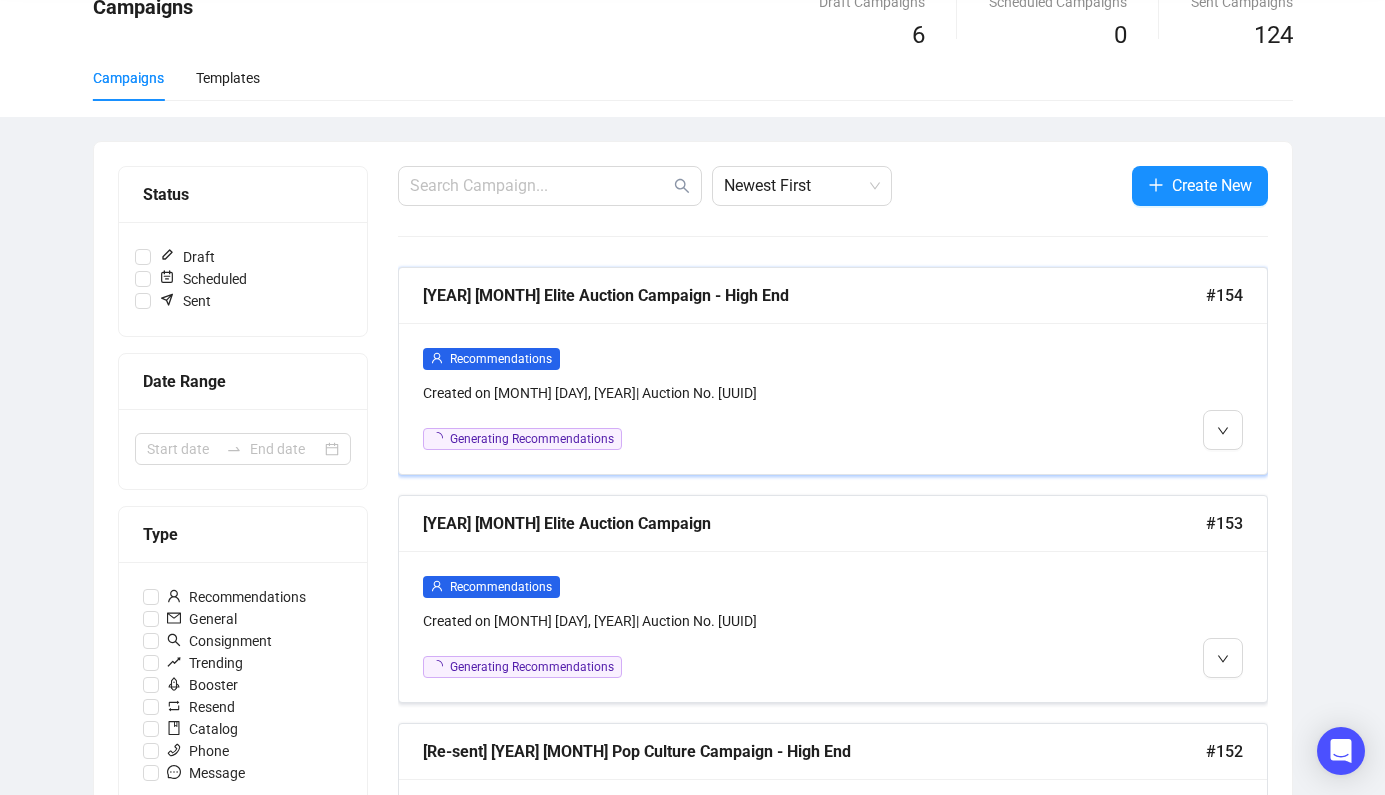 scroll, scrollTop: 120, scrollLeft: 0, axis: vertical 